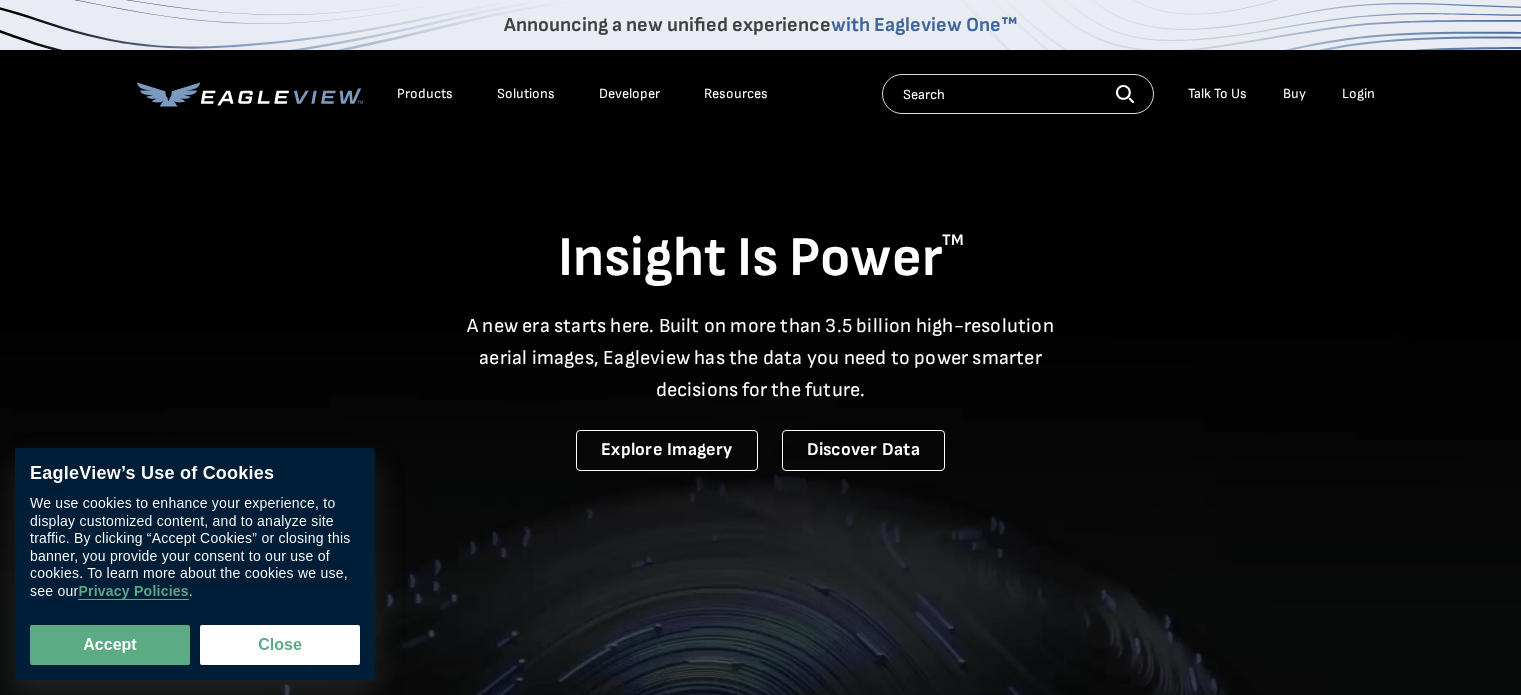 scroll, scrollTop: 0, scrollLeft: 0, axis: both 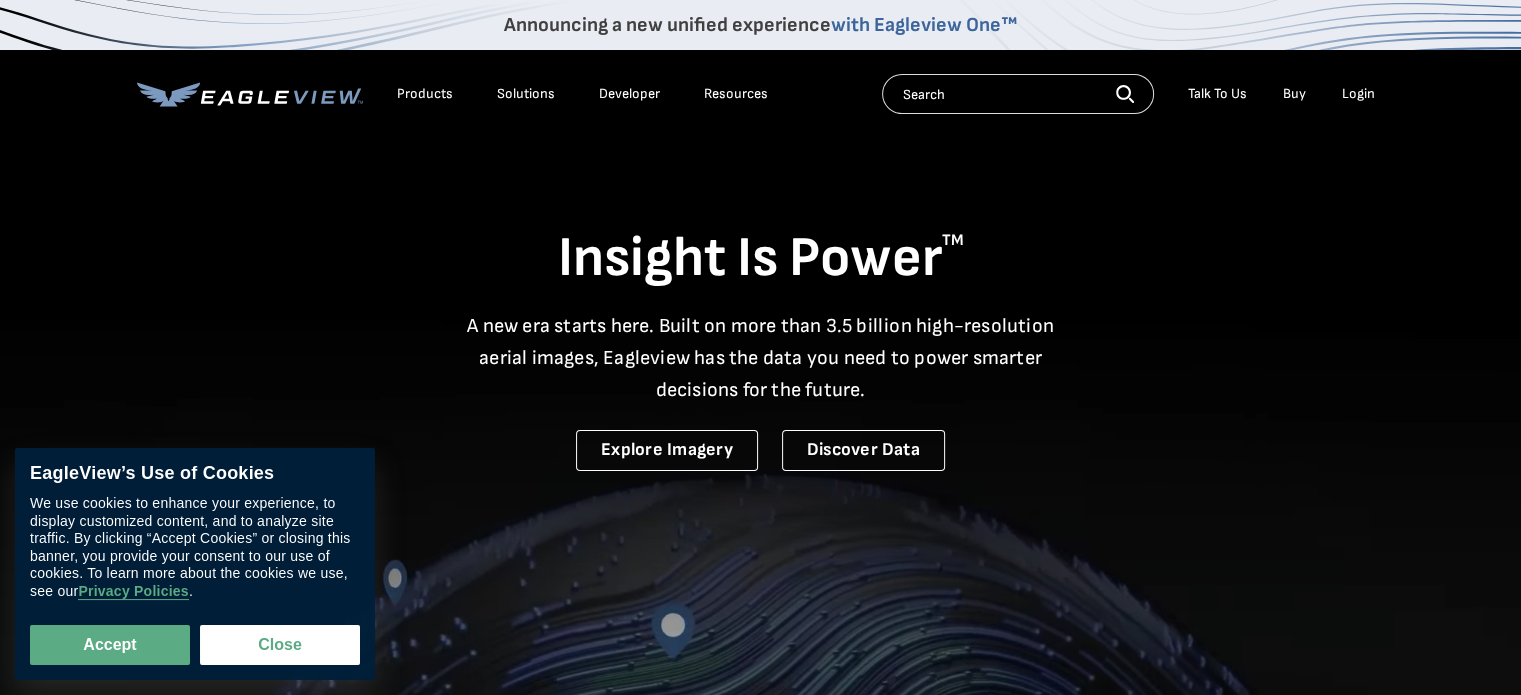 click on "Login" at bounding box center [1358, 94] 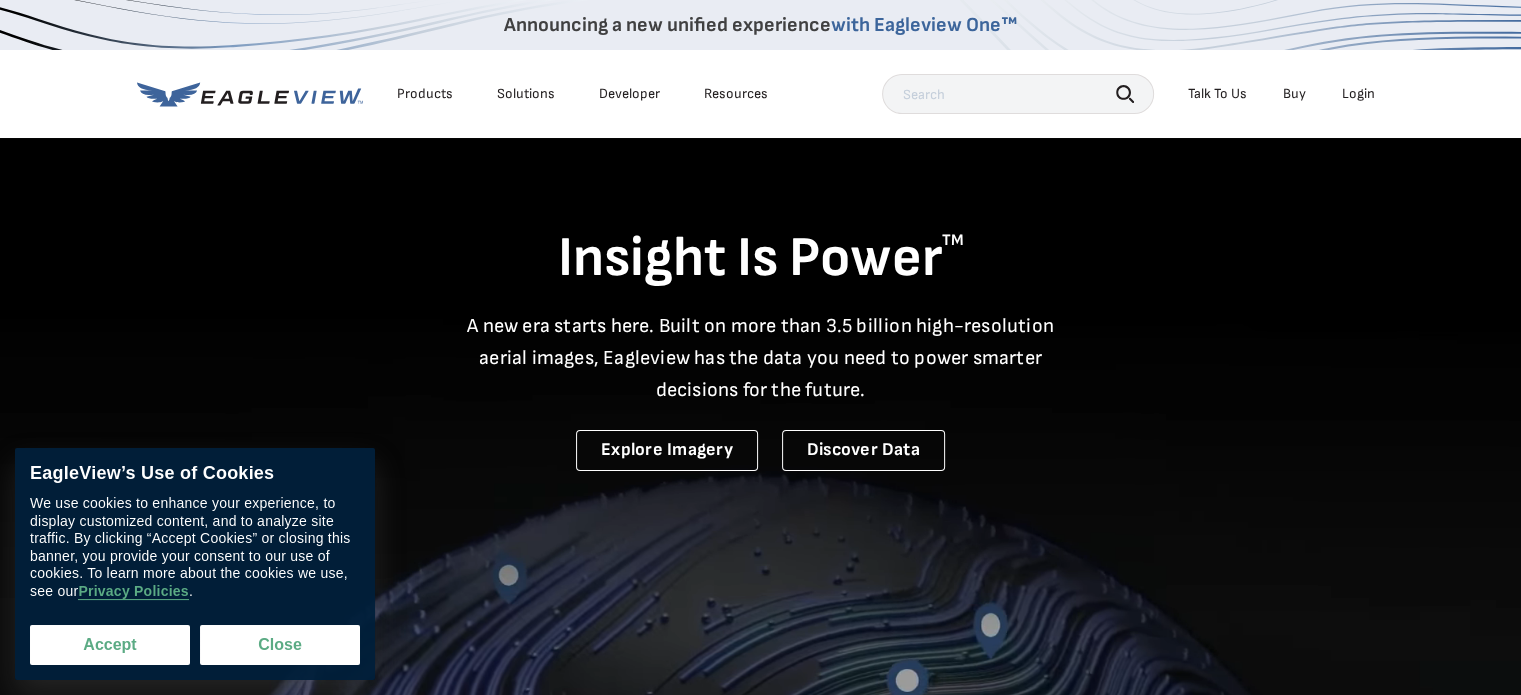 click on "Accept" at bounding box center [110, 645] 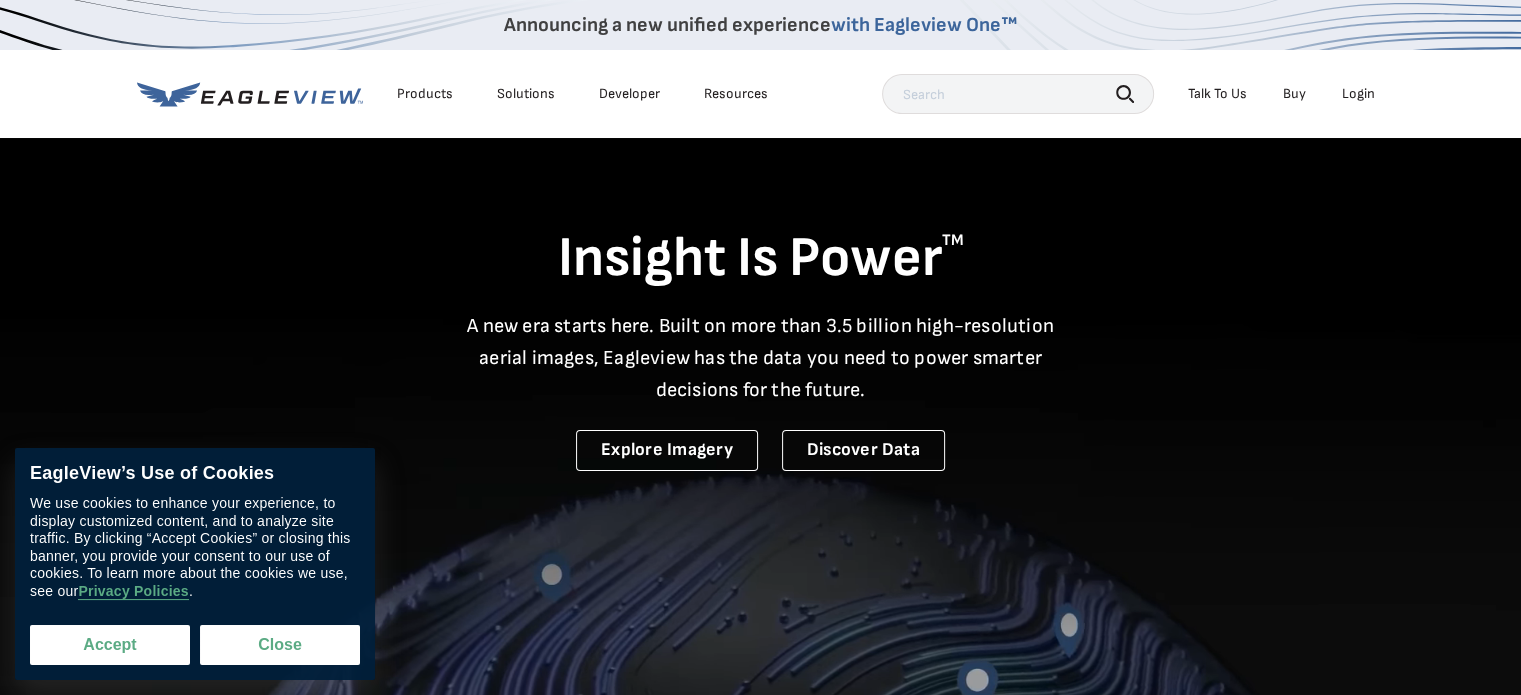 checkbox on "true" 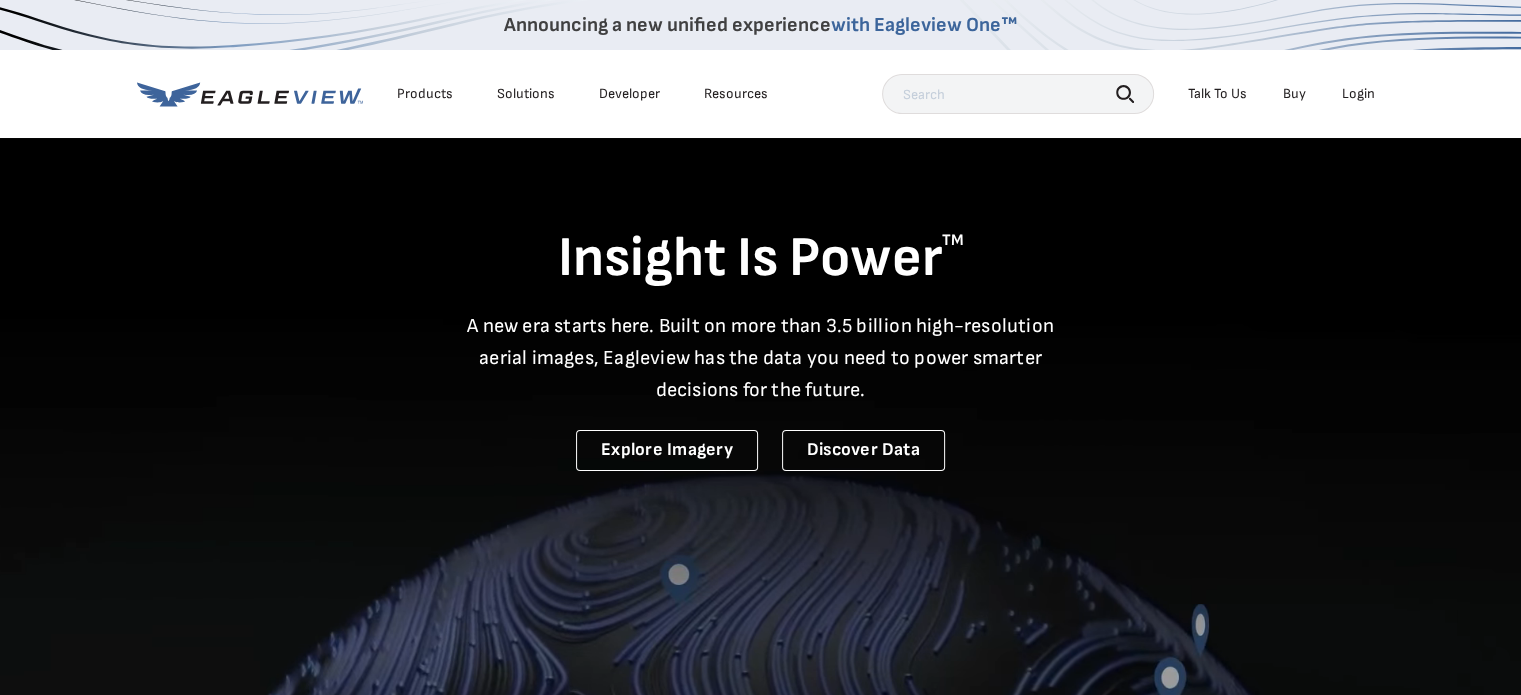 click on "Login" at bounding box center [1358, 94] 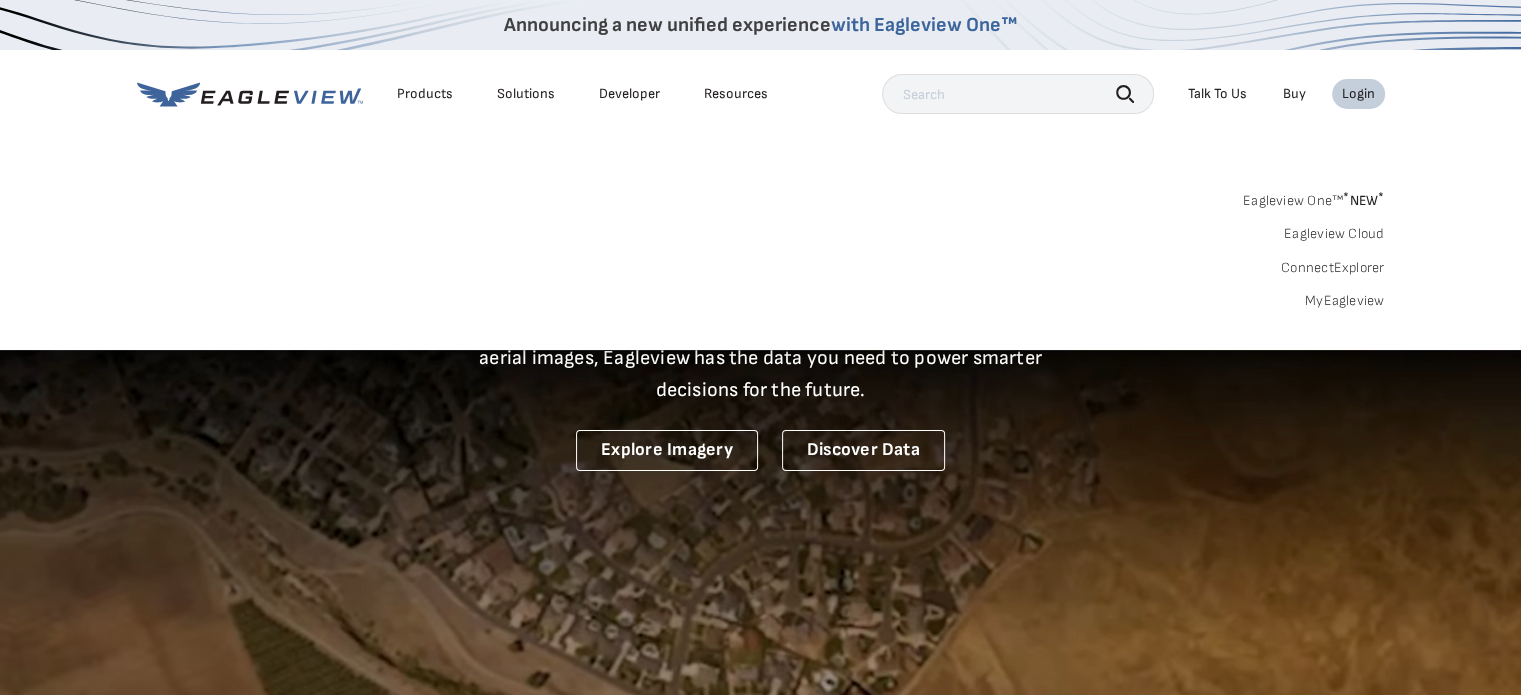 click on "MyEagleview" at bounding box center [1345, 301] 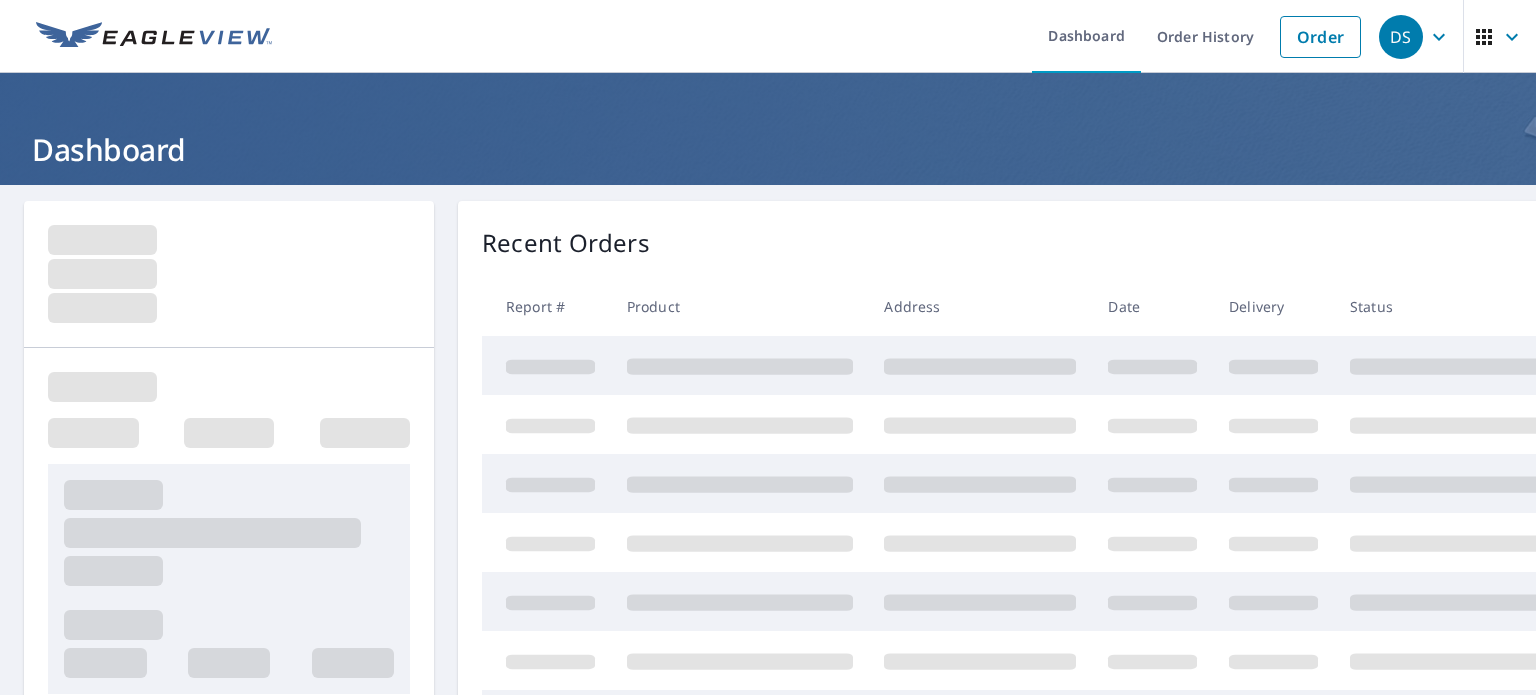 scroll, scrollTop: 0, scrollLeft: 0, axis: both 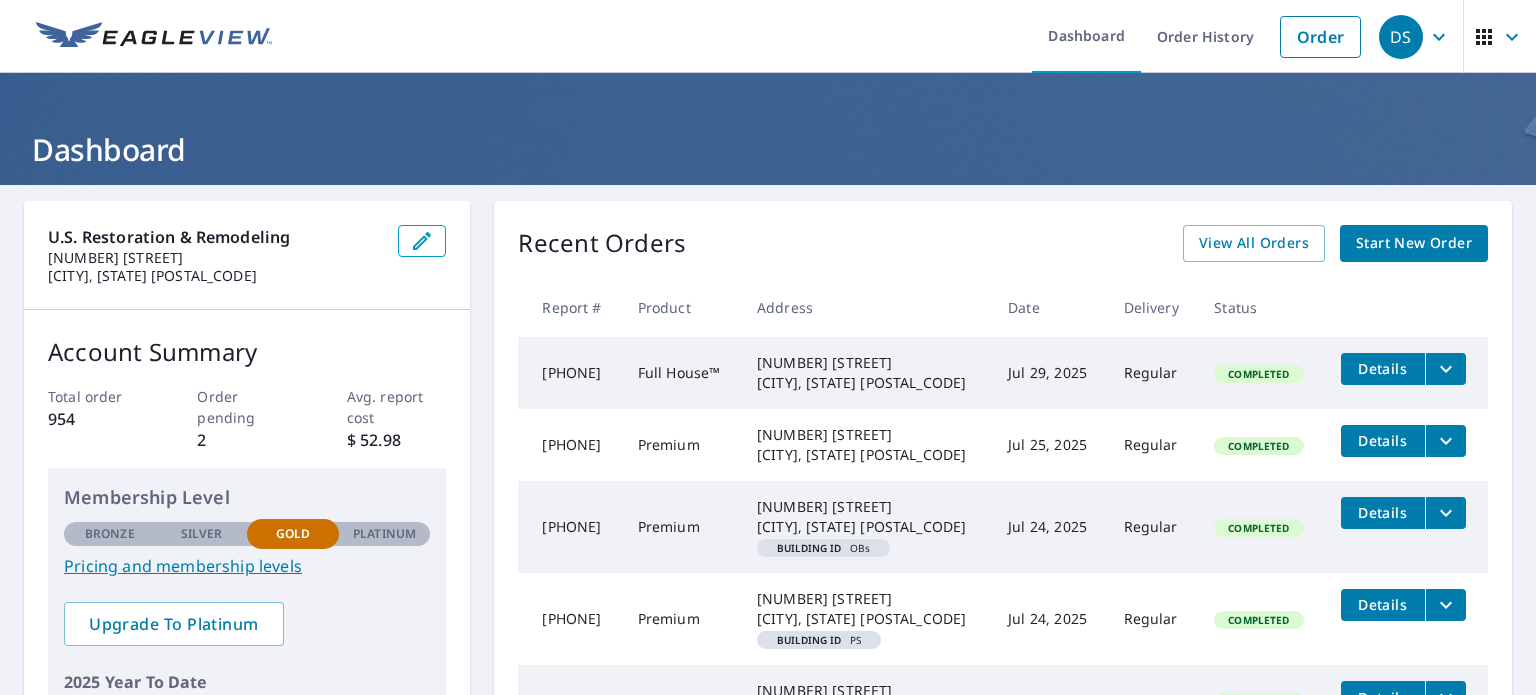 click 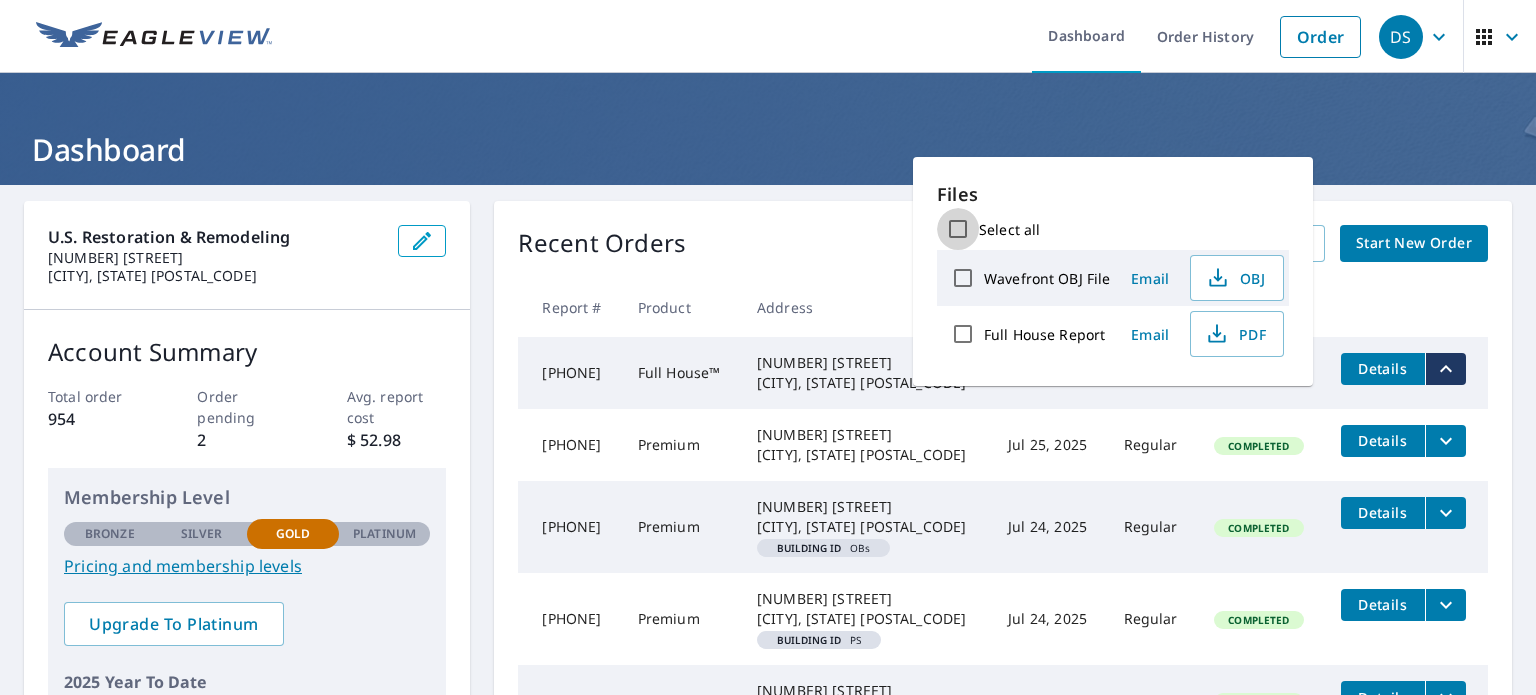 click on "Select all" at bounding box center (958, 229) 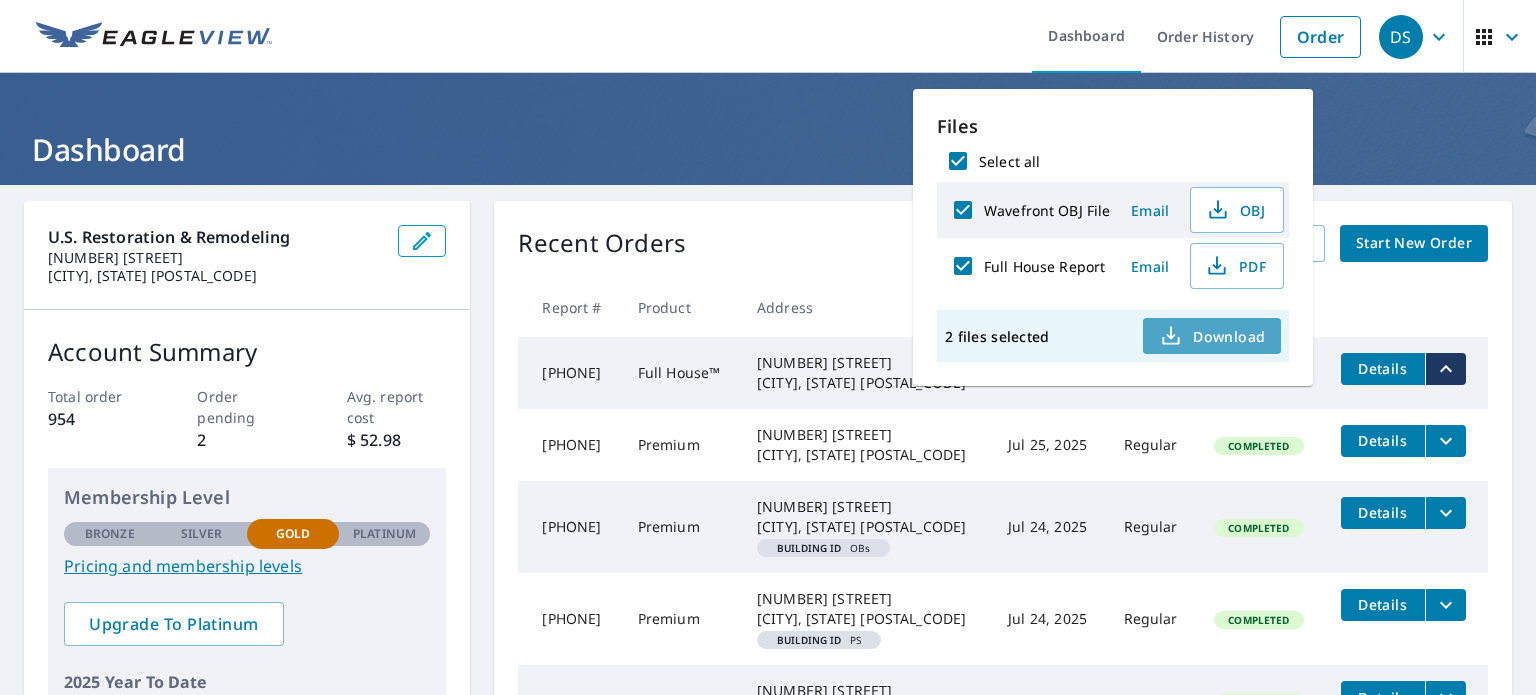 click on "Download" at bounding box center [1212, 336] 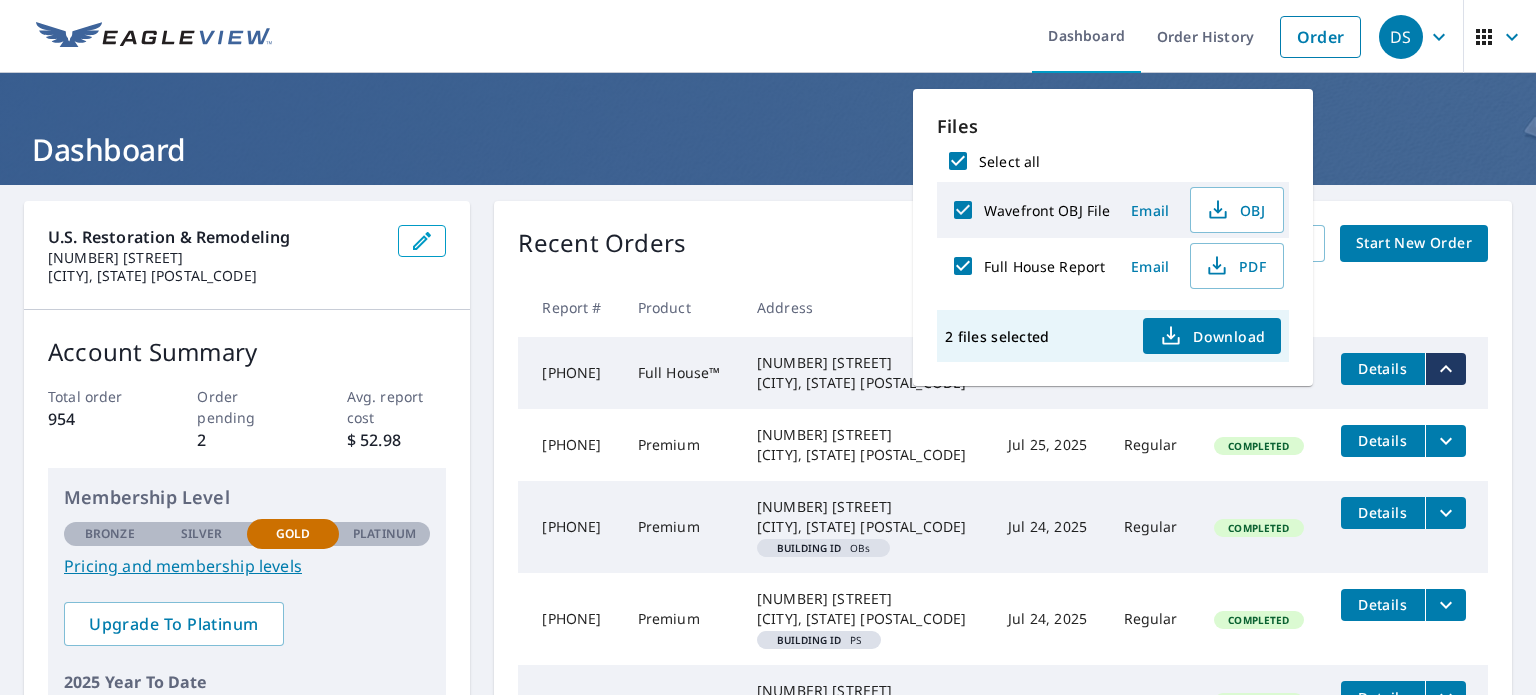 click on "Select all" at bounding box center (958, 161) 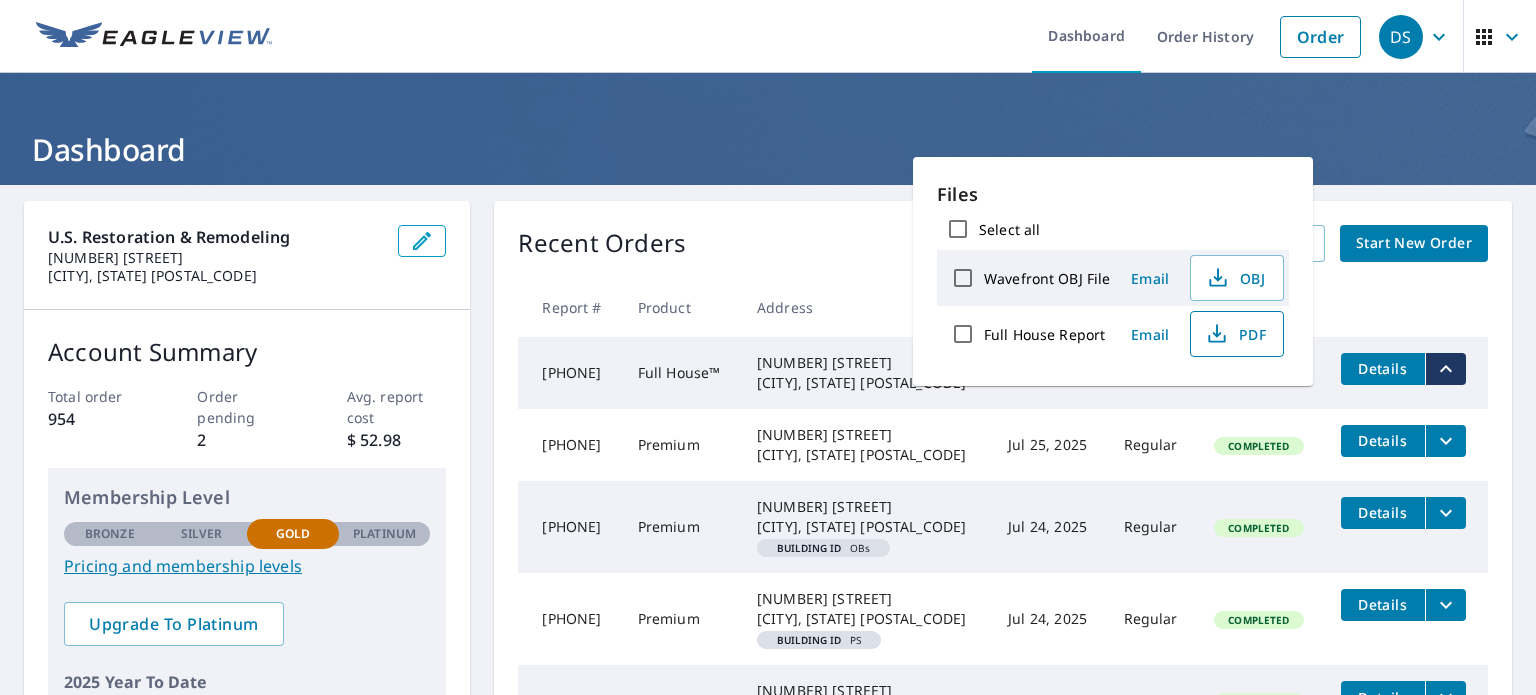 click on "PDF" at bounding box center (1235, 334) 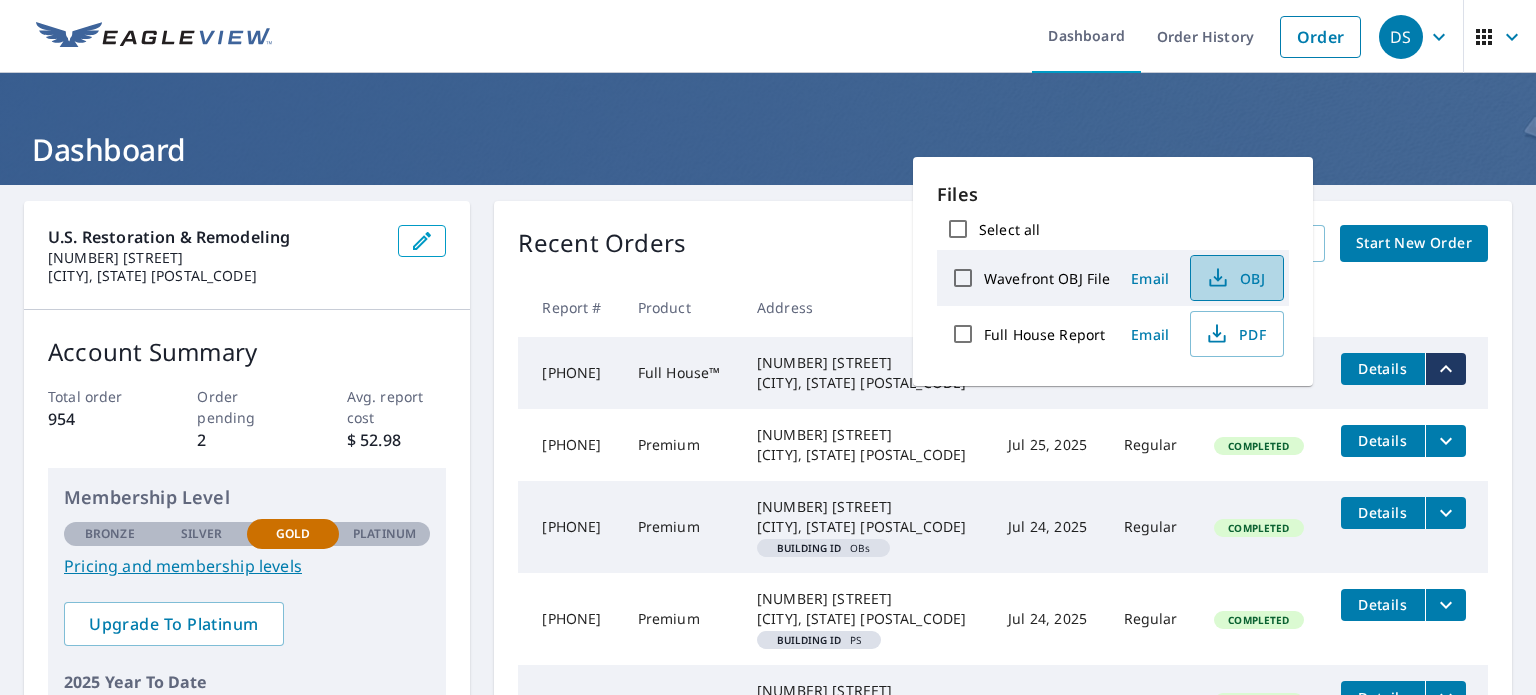 click on "OBJ" at bounding box center (1235, 278) 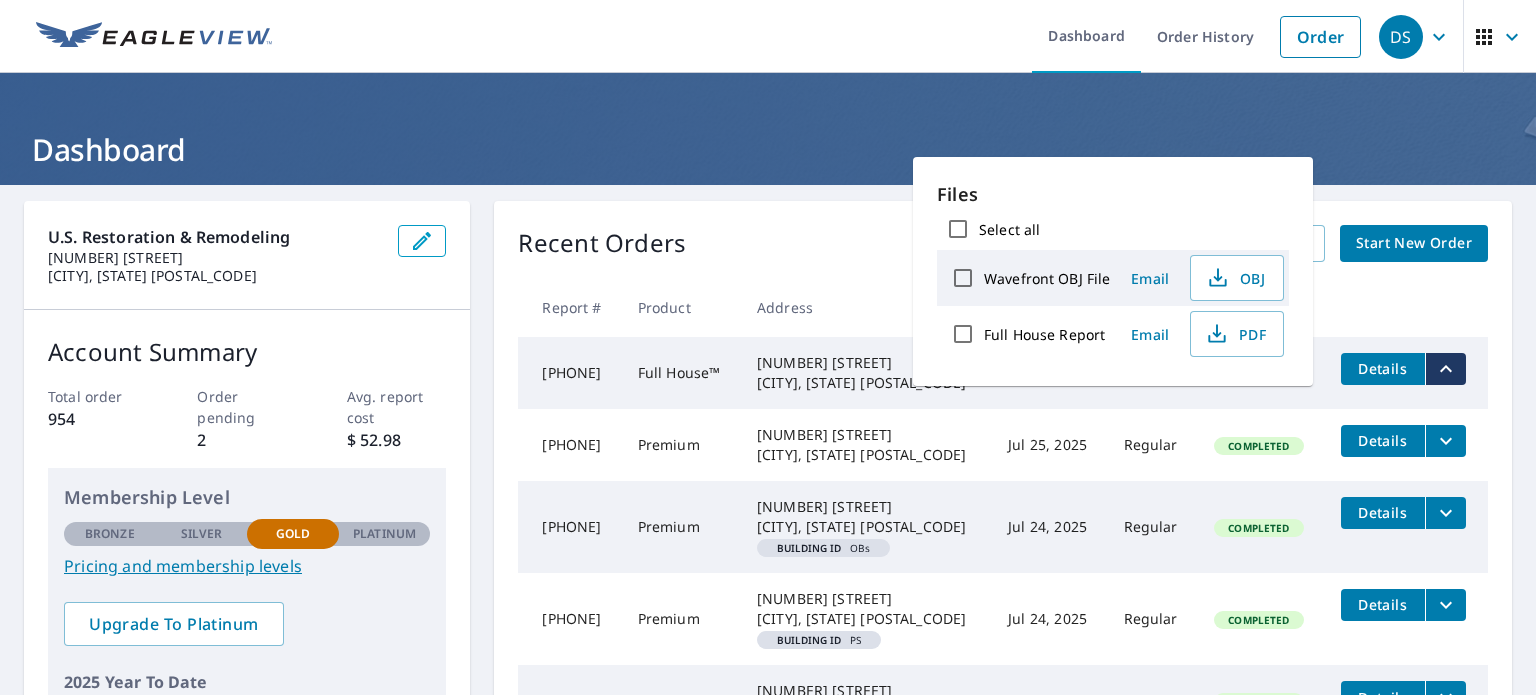 click on "Dashboard" at bounding box center (768, 129) 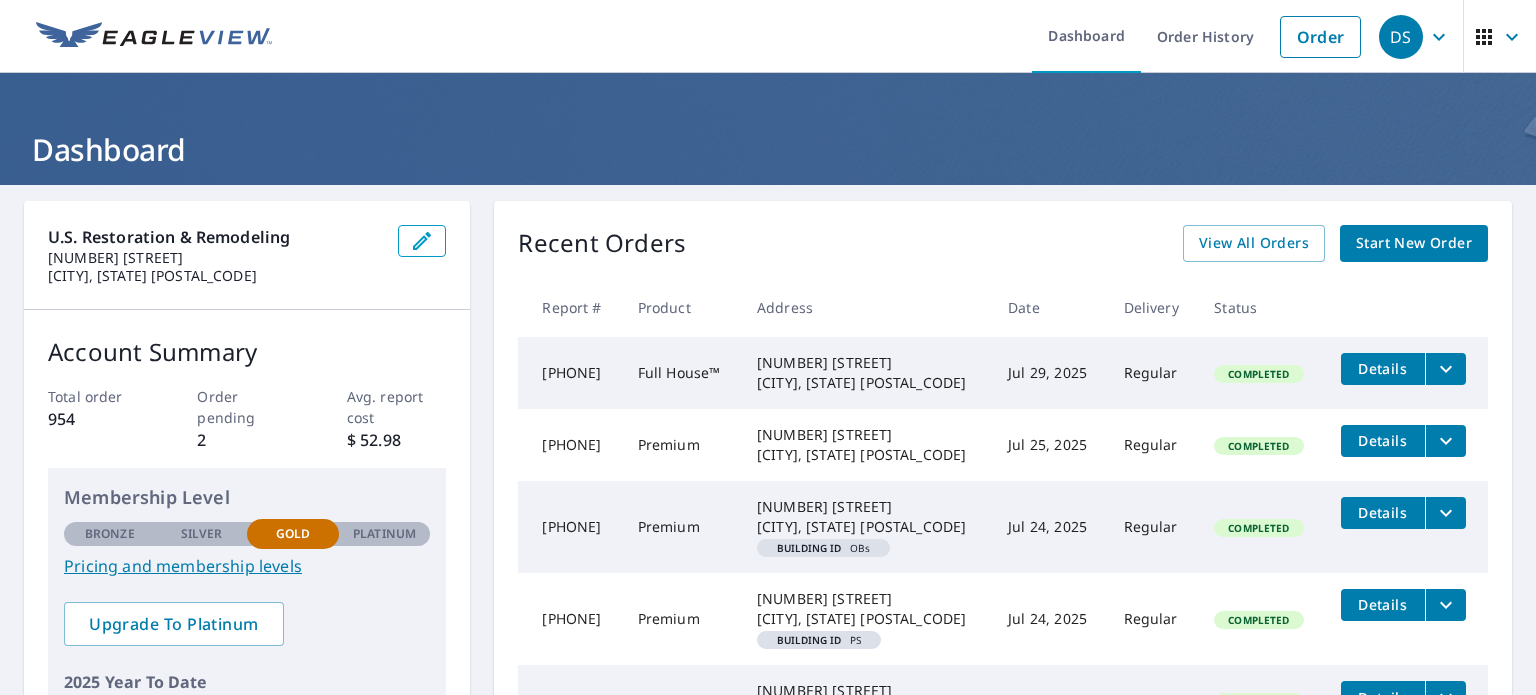 click on "Start New Order" at bounding box center [1414, 243] 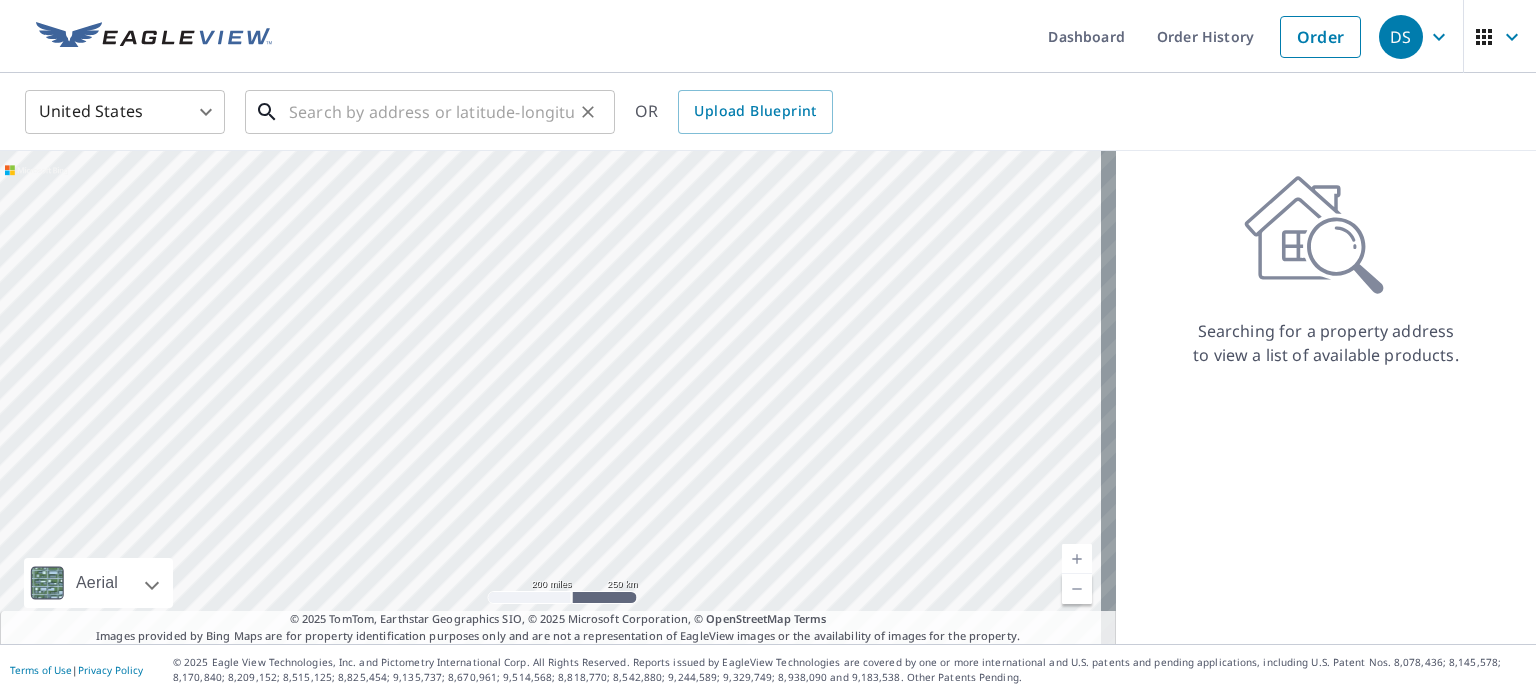 click at bounding box center [431, 112] 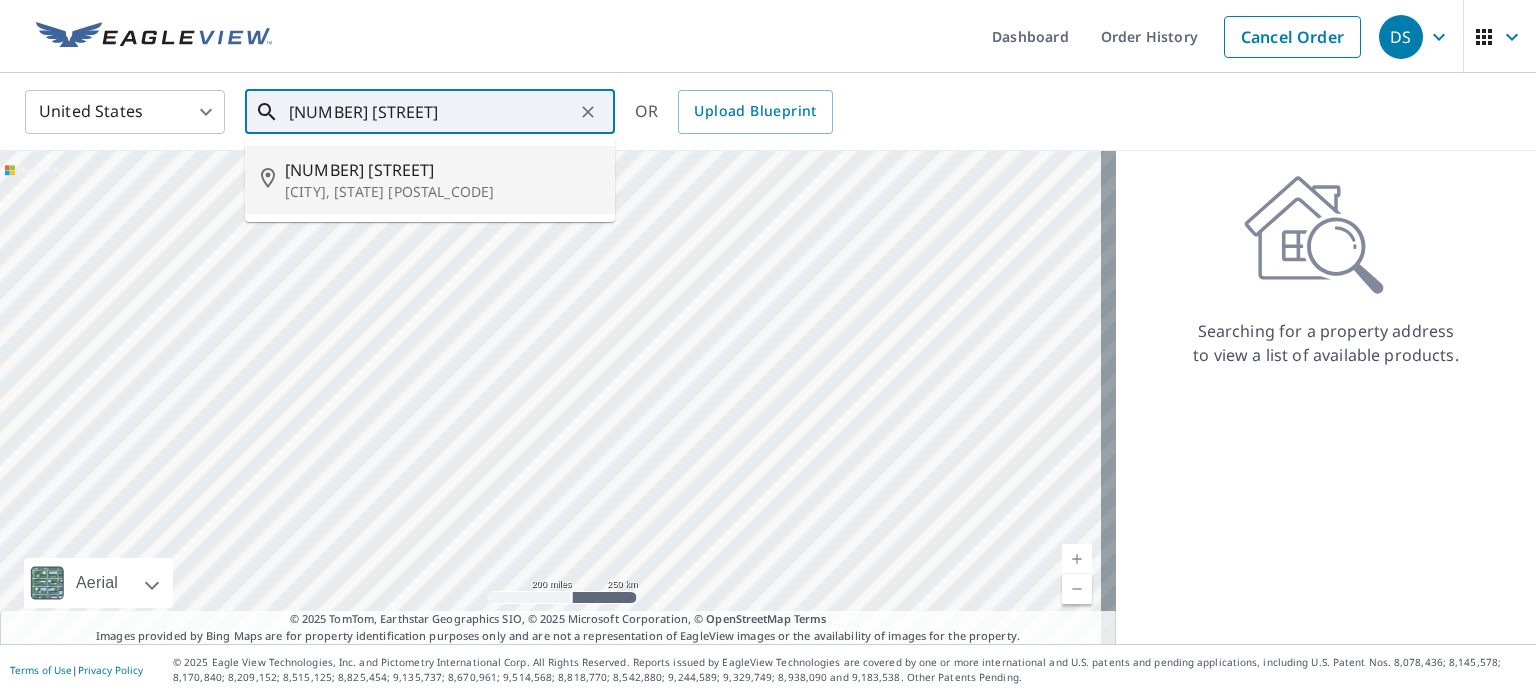 click on "[NUMBER] [STREET]" at bounding box center [442, 170] 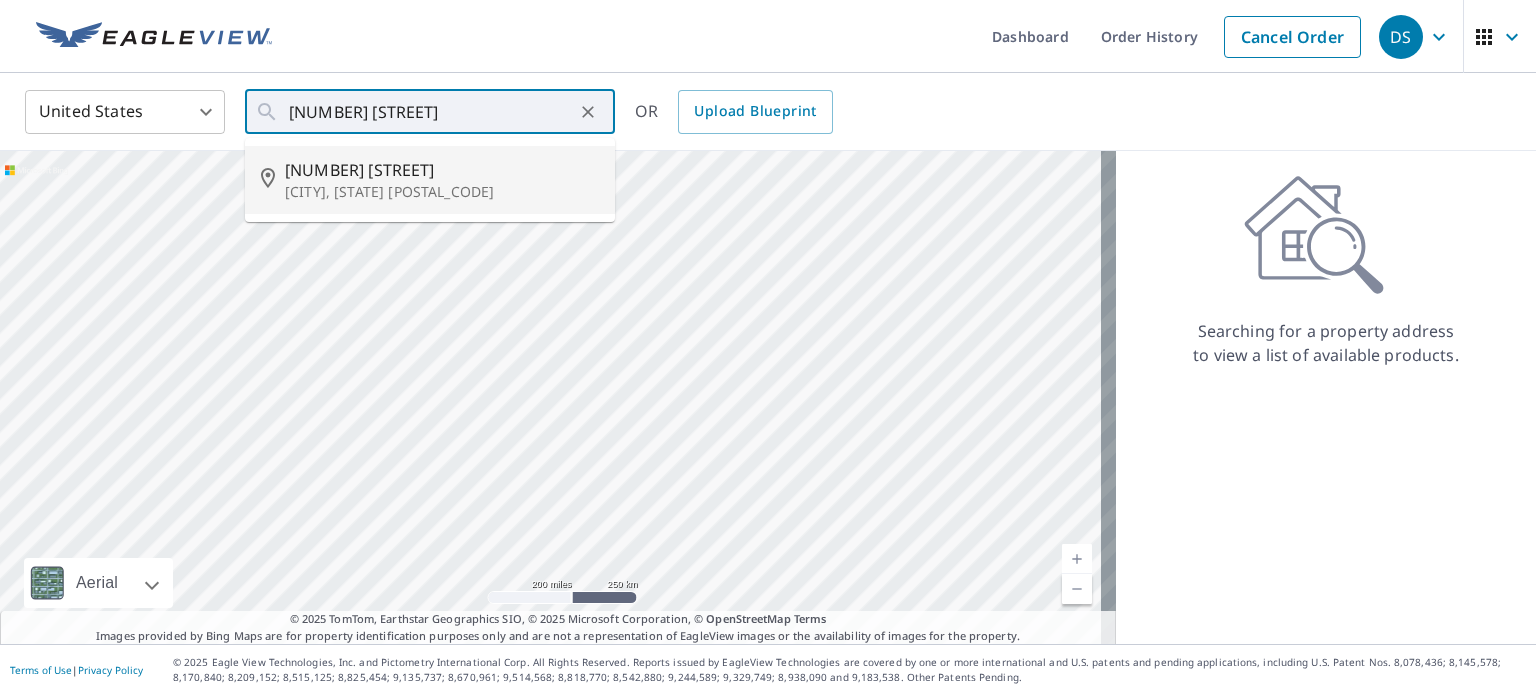 type on "[NUMBER] [STREET] [CITY], [STATE] [POSTAL_CODE]" 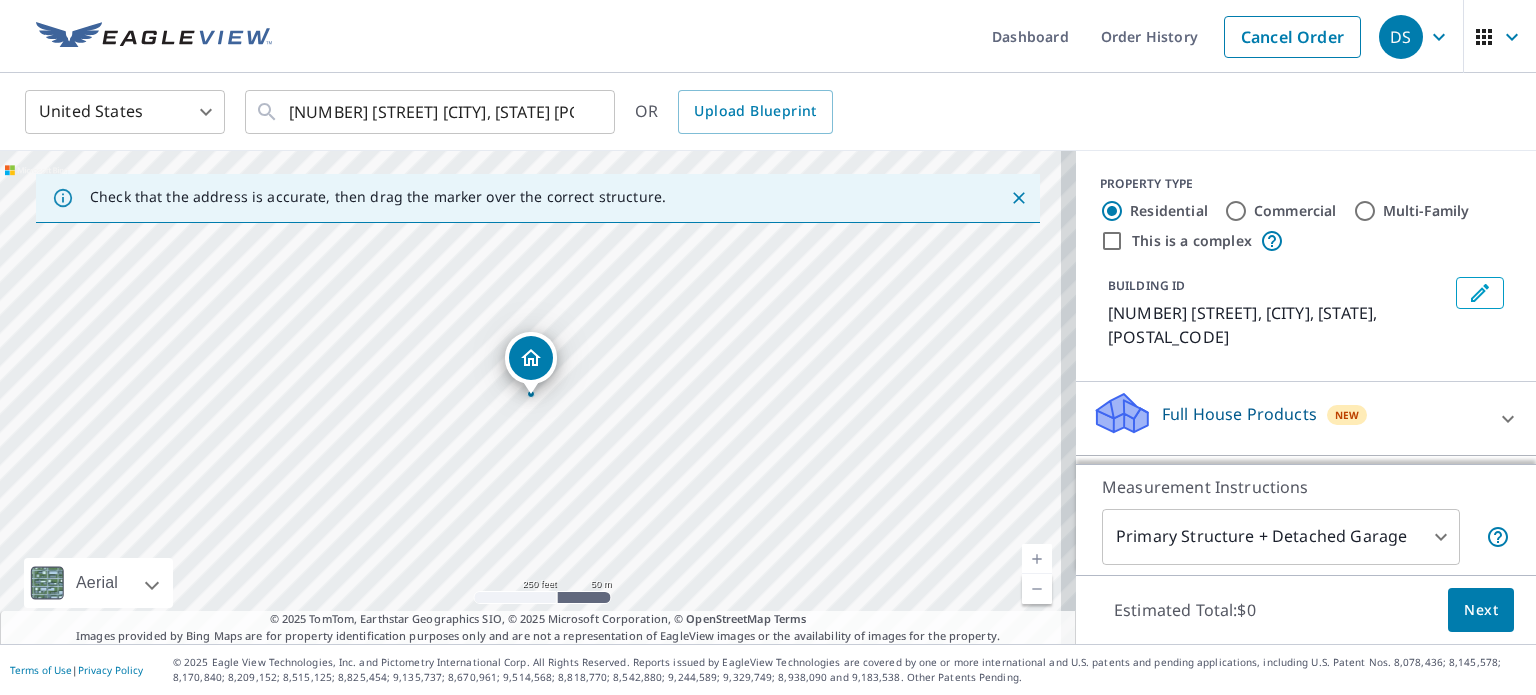 click on "[NUMBER] [STREET] [CITY], [STATE] [POSTAL_CODE] Aerial Road A standard road map Aerial A detailed look from above Labels Labels 250 feet 50 m © 2025 TomTom, © Vexcel Imaging, © 2025 Microsoft Corporation,  © OpenStreetMap Terms PROPERTY TYPE Residential BUILDING ID [NUMBER] [STREET], [CITY], [STATE], [POSTAL_CODE] Changes to structures in last 4 years ( renovations, additions, etc. ) Include Special Instructions x ​ Claim Information Claim number ​ Claim information ​ PO number ​ Date of loss ​ Cat ID ​ Email Recipients Your reports will be sent to  [EMAIL].  Edit Contact Information. Send a copy of the report to: [EMAIL] ​ Substitutions and Customization Roof measurement report substitutions If a Residential/Multi-Family Report is unavailable send me a Commercial Report: Yes No Ask If a Full House is unavailable, send me a Roof Only: Yes No Ask If a Premium Report is unavailable send me an Extended Coverage 3D Report: Yes No Ask Yes No Ask DXF RXF XML [CREDIT_CARD_NUMBER]" at bounding box center [768, 347] 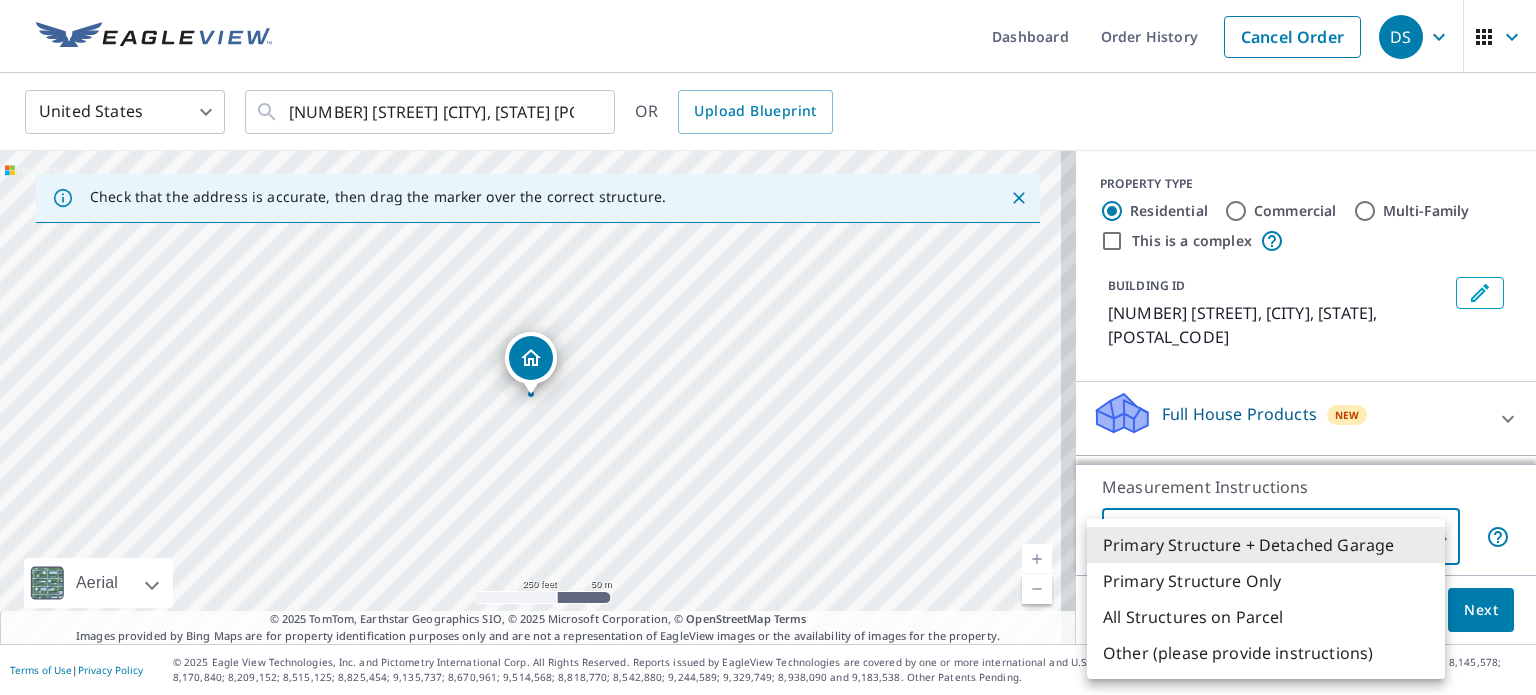 click on "Primary Structure Only" at bounding box center [1266, 581] 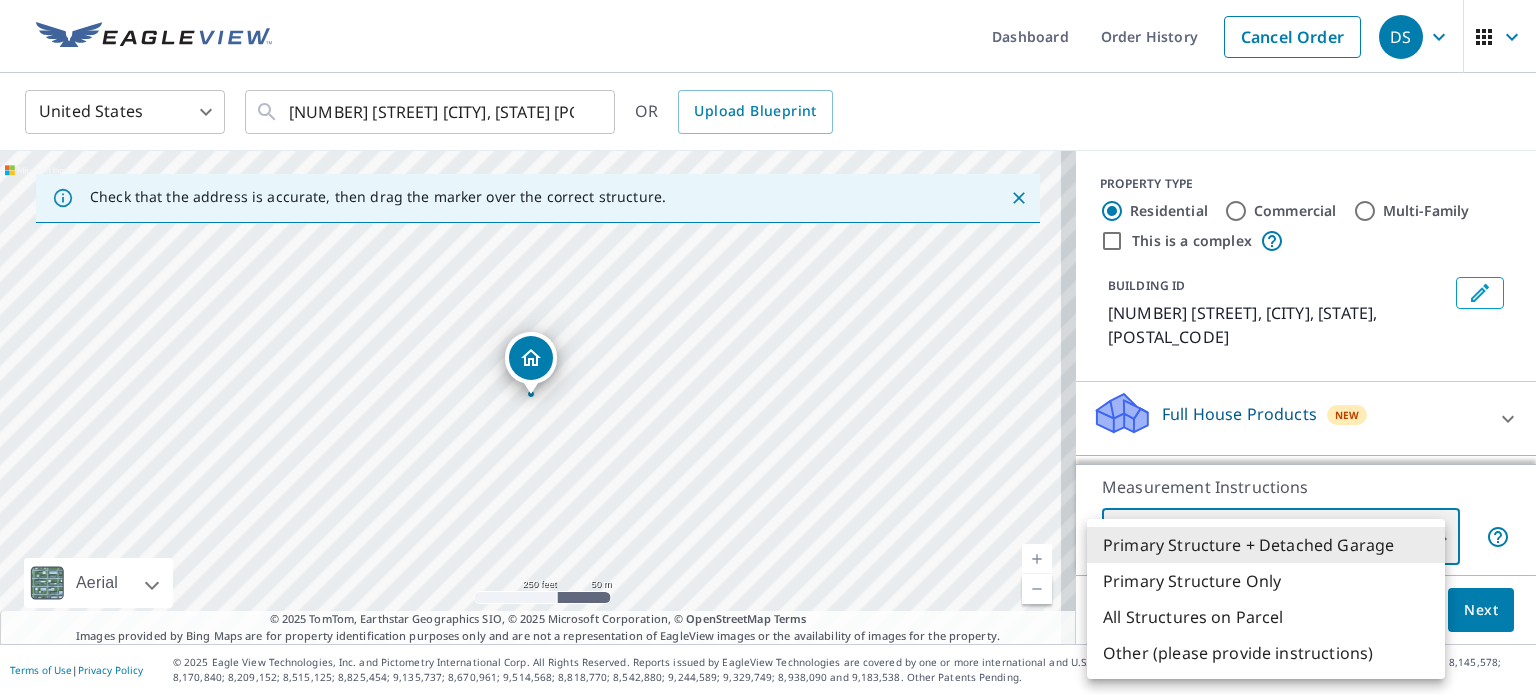 type on "2" 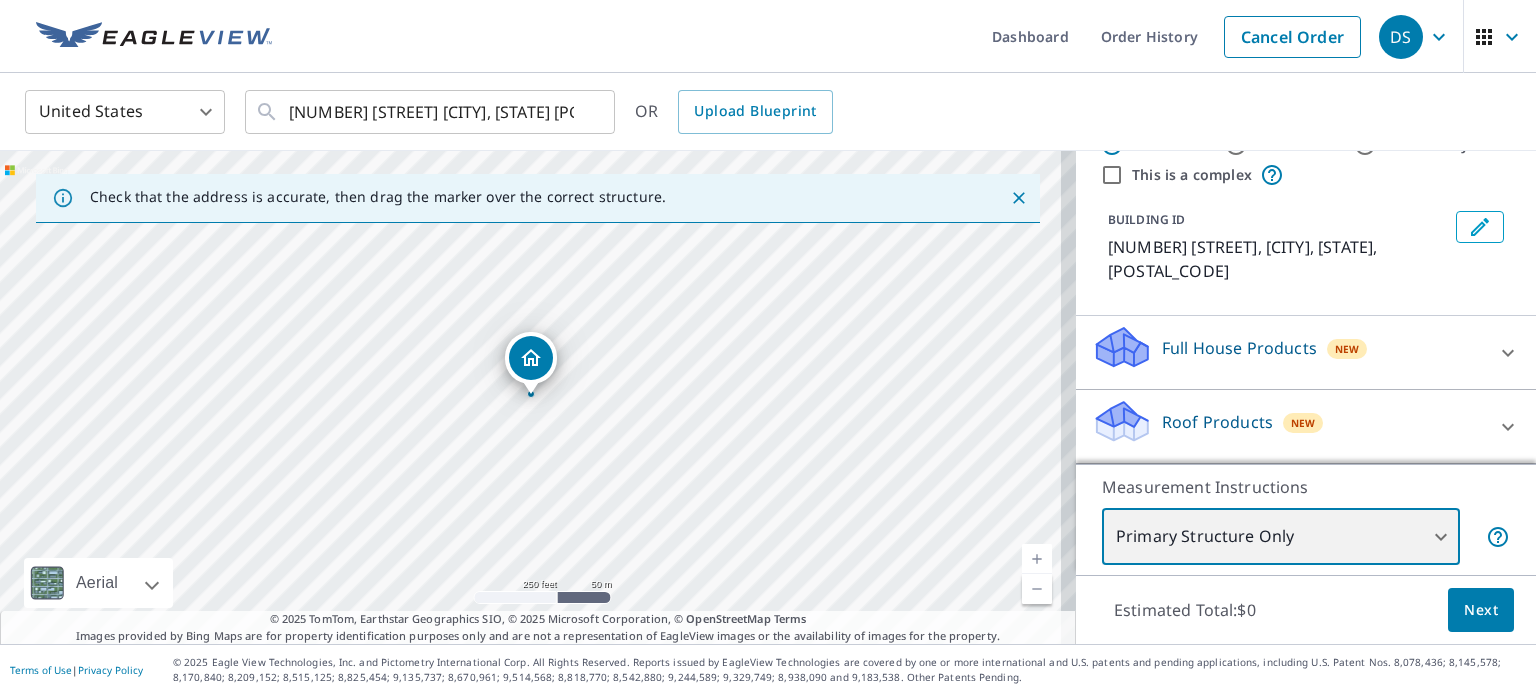 scroll, scrollTop: 100, scrollLeft: 0, axis: vertical 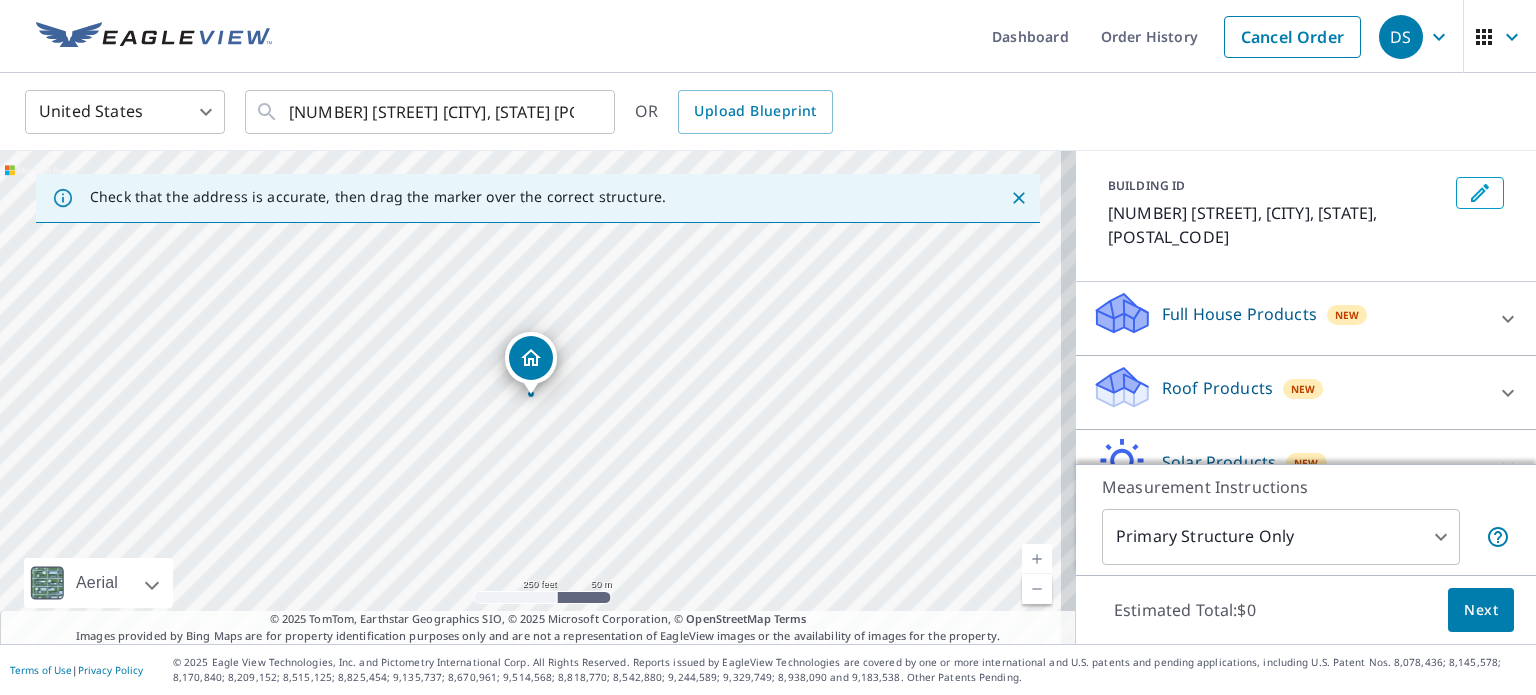click on "Full House Products New" at bounding box center (1288, 318) 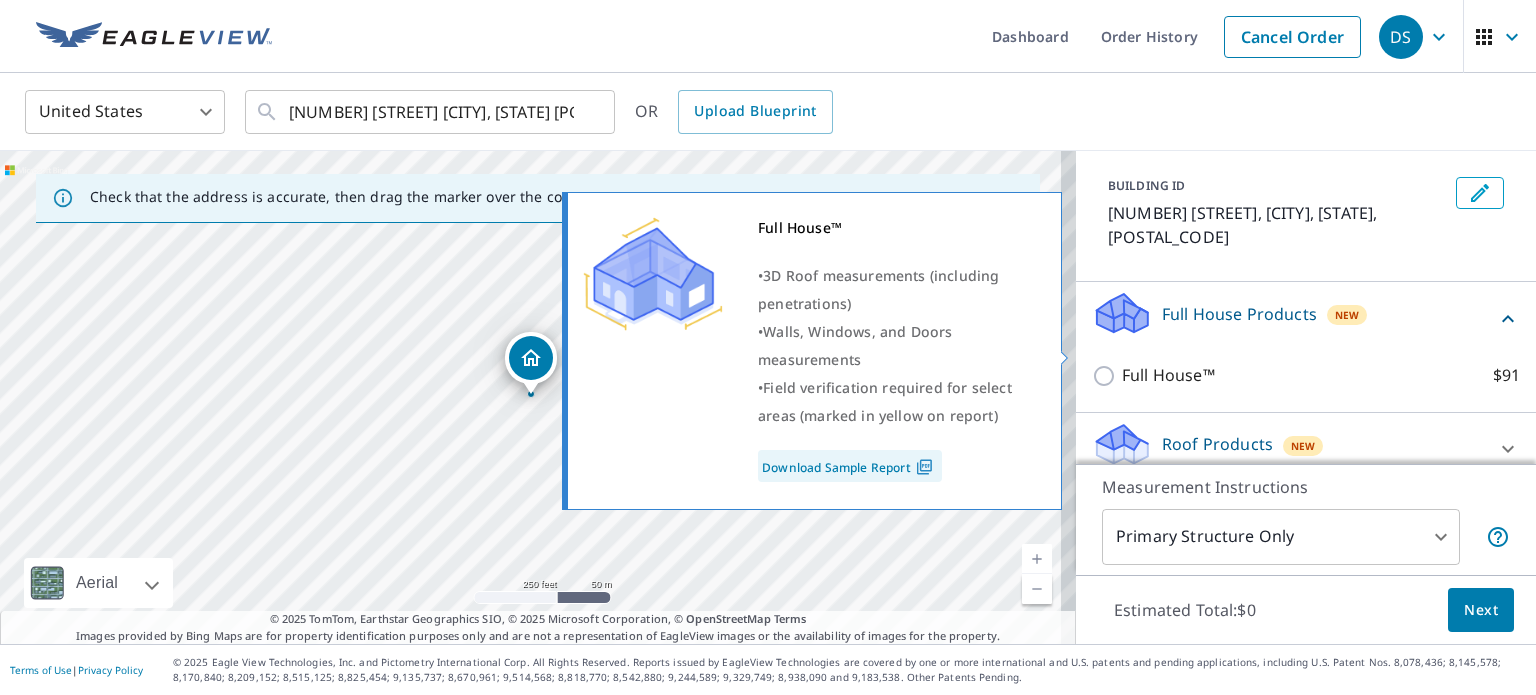 click on "Full House™ $91" at bounding box center (1107, 376) 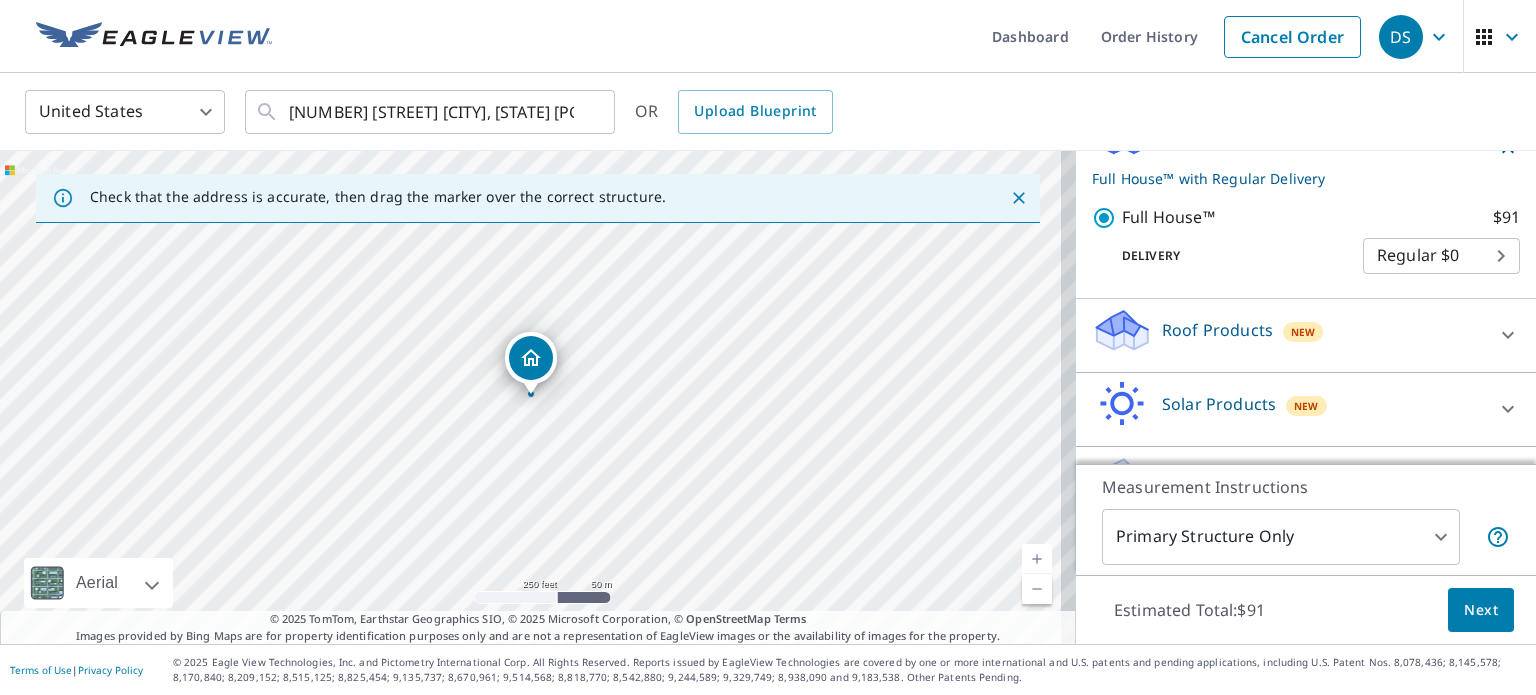 scroll, scrollTop: 309, scrollLeft: 0, axis: vertical 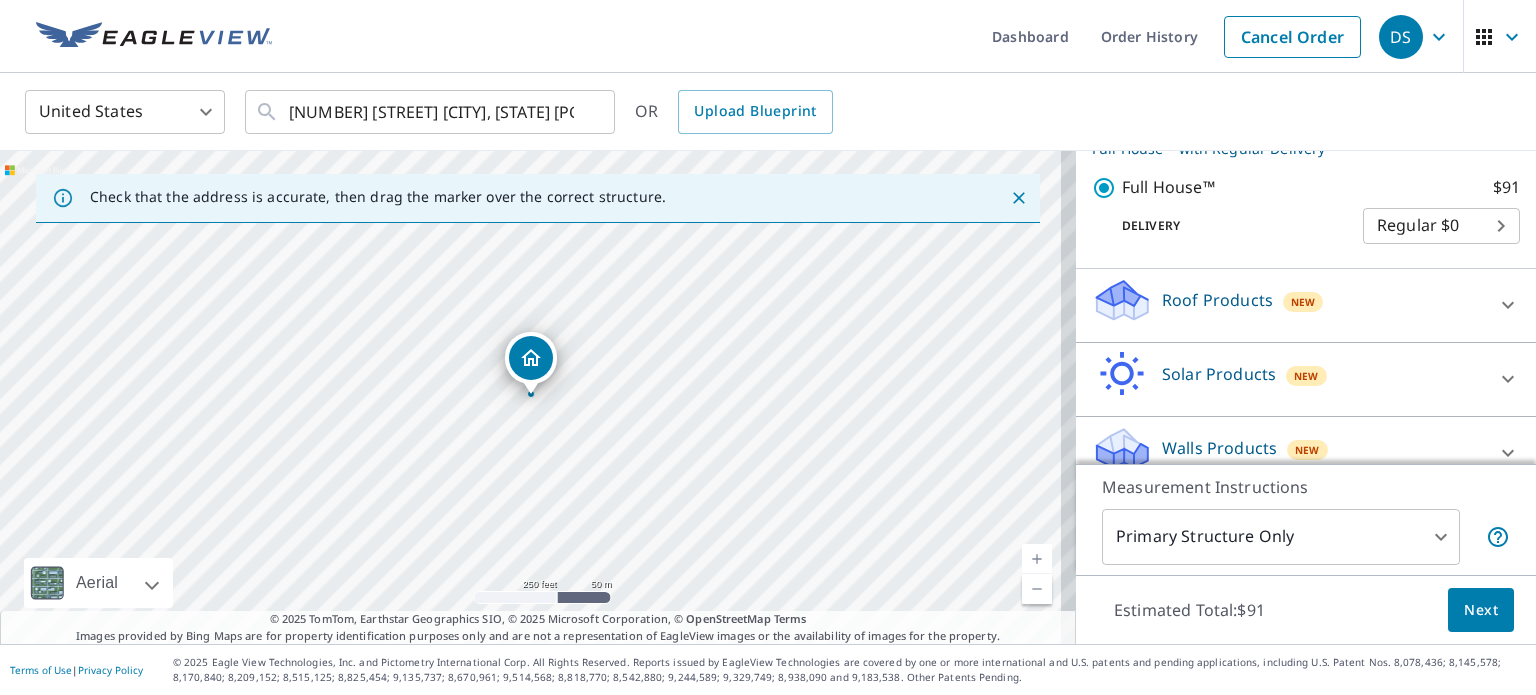 click on "Next" at bounding box center (1481, 610) 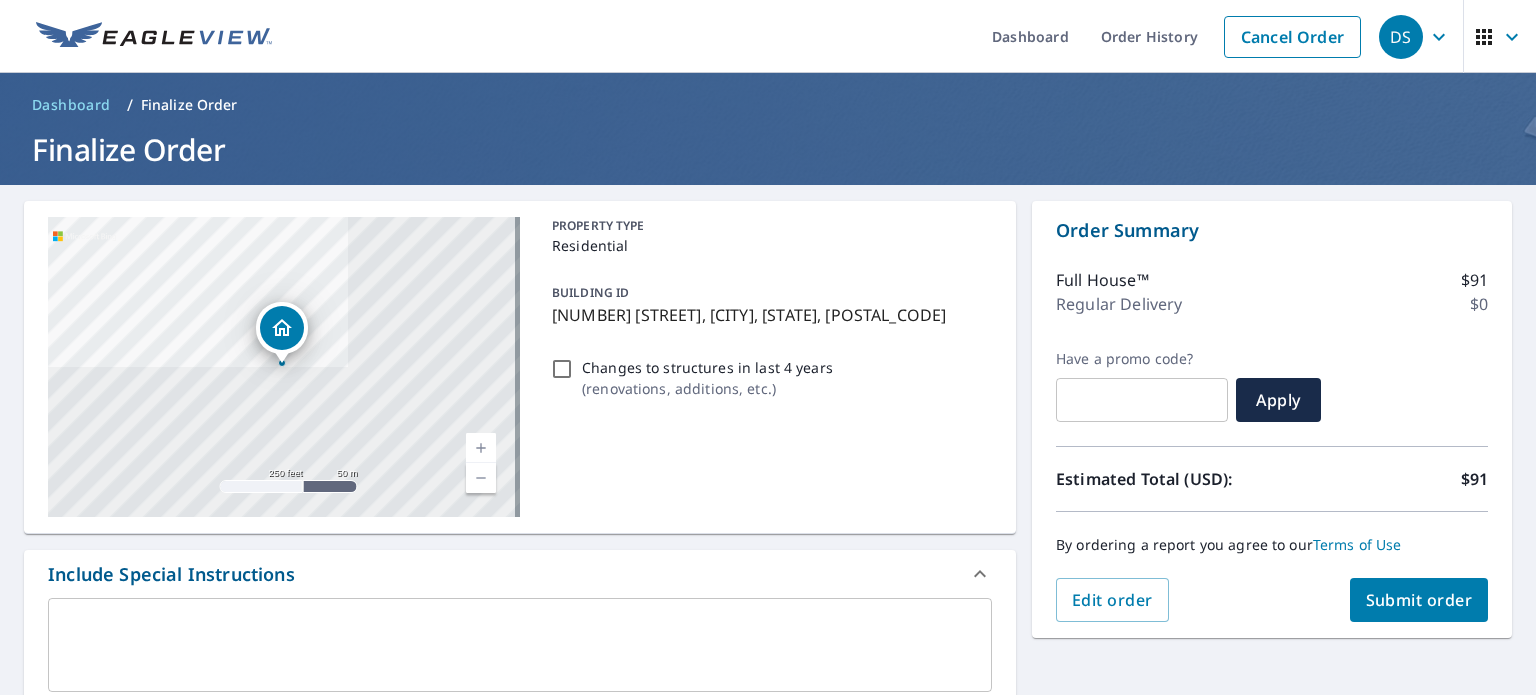 drag, startPoint x: 1415, startPoint y: 598, endPoint x: 860, endPoint y: 498, distance: 563.9371 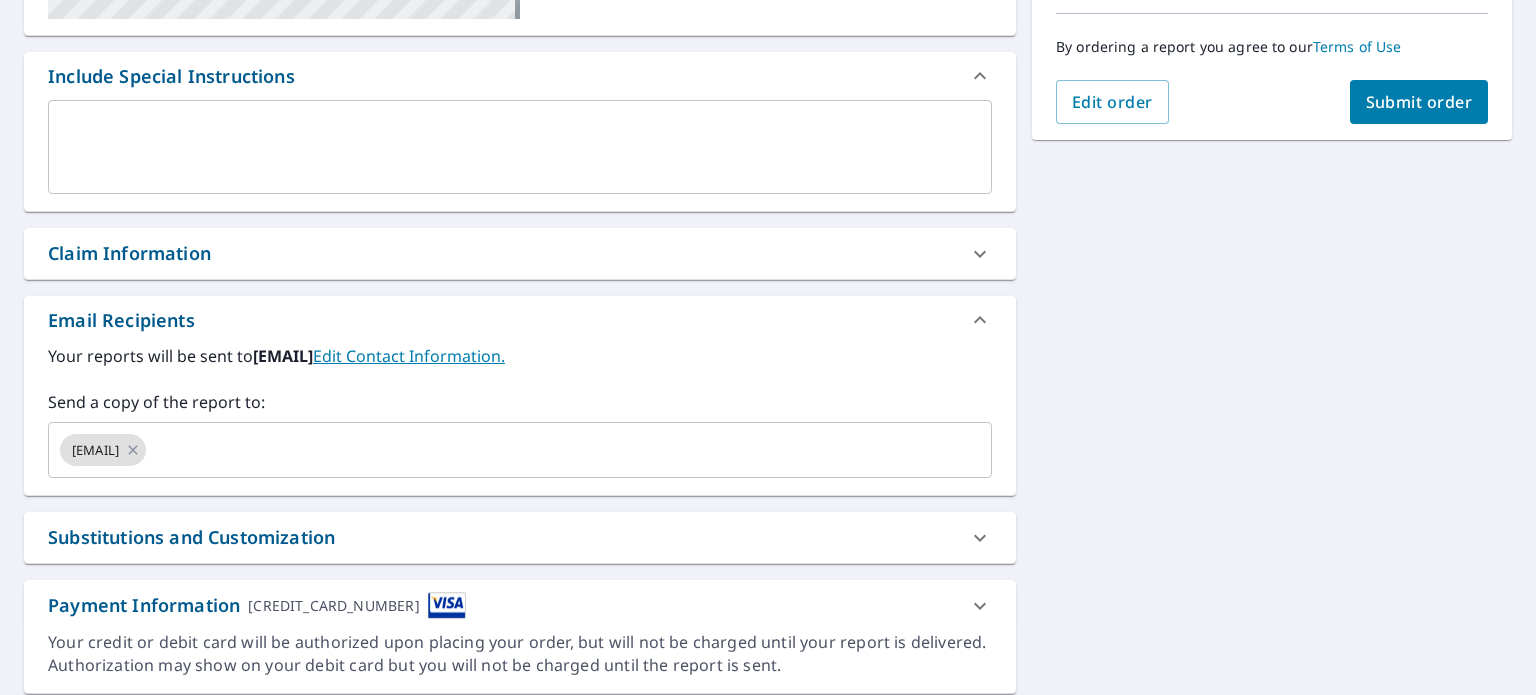 scroll, scrollTop: 500, scrollLeft: 0, axis: vertical 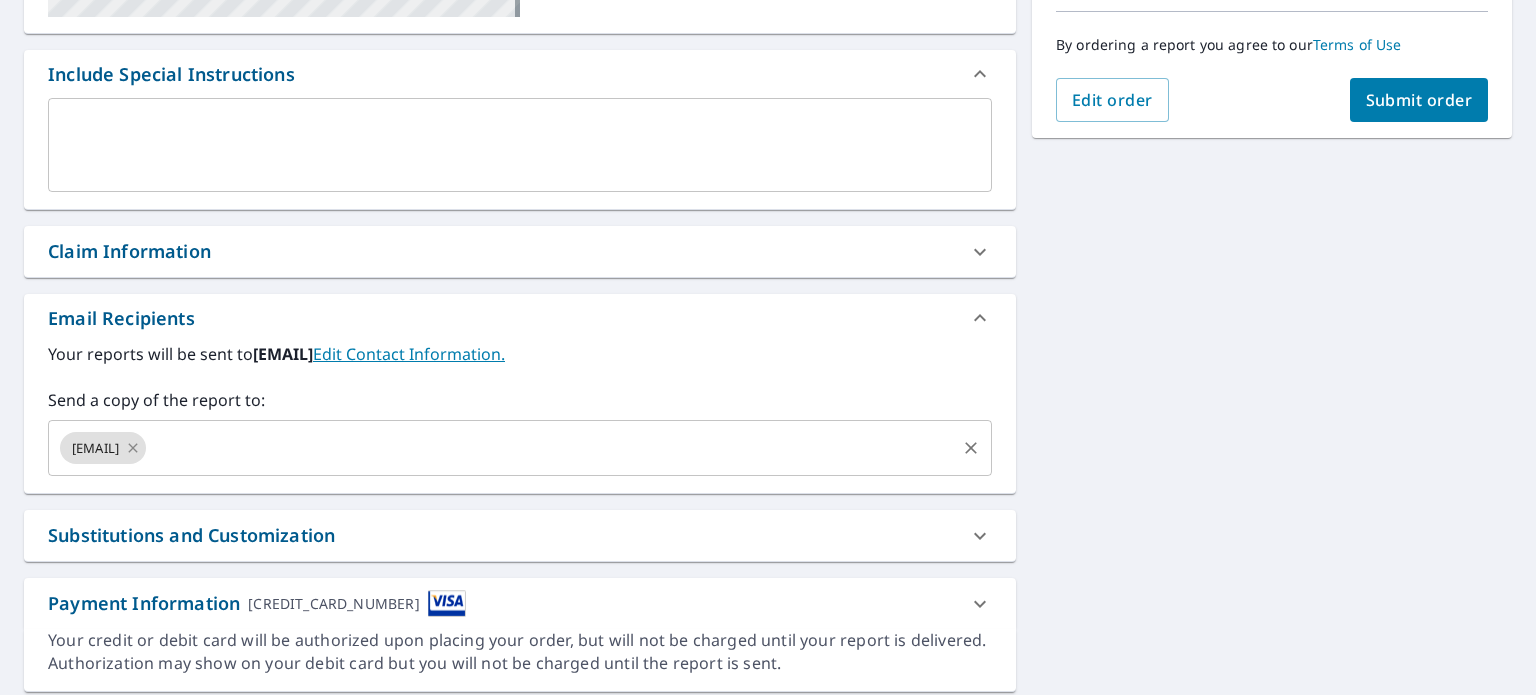 click 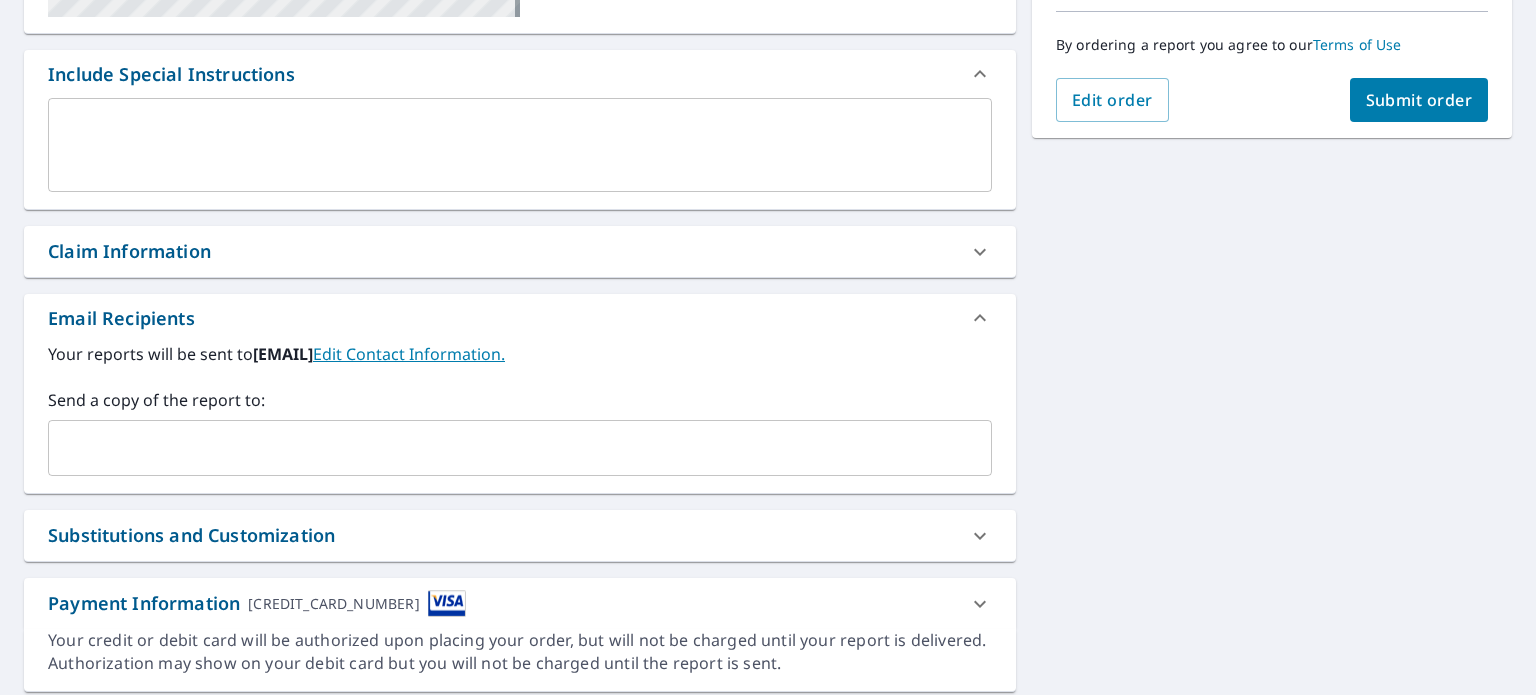 click at bounding box center [505, 448] 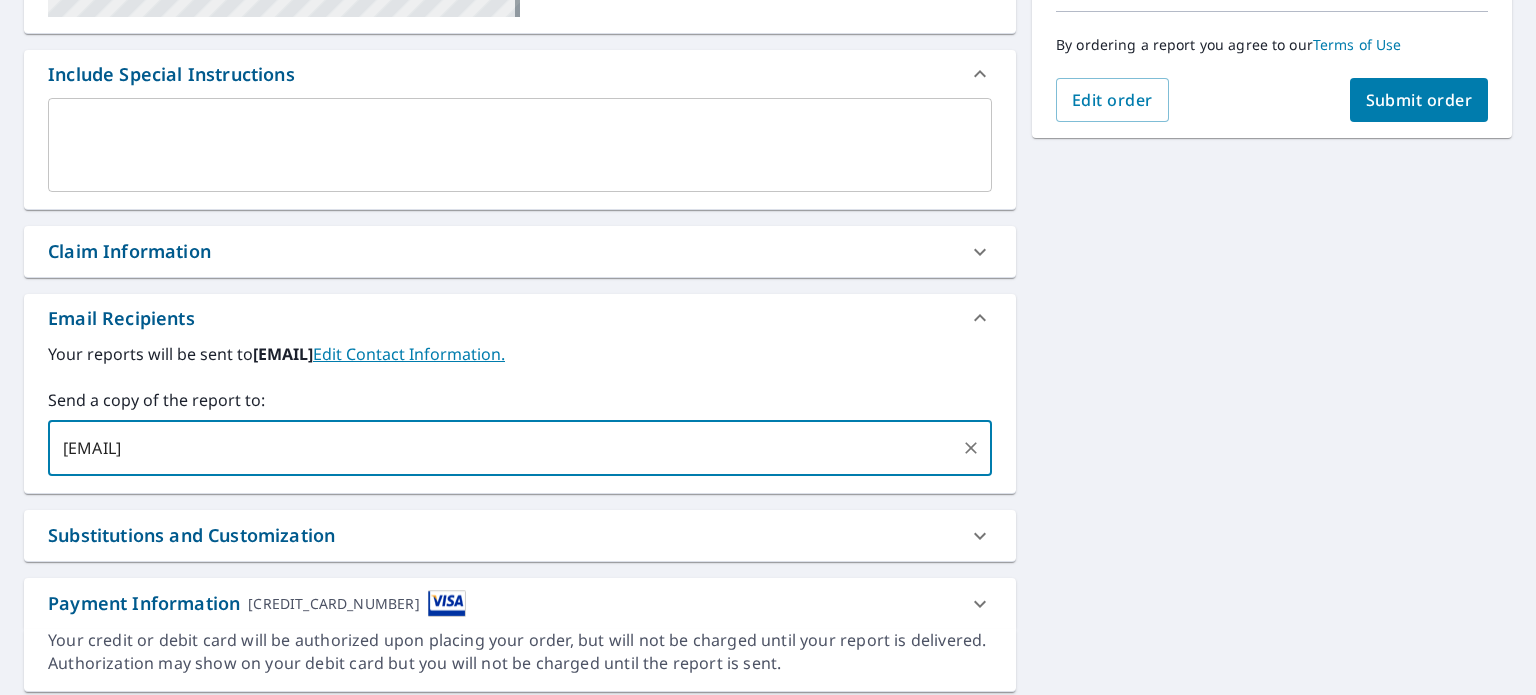 type on "[EMAIL]" 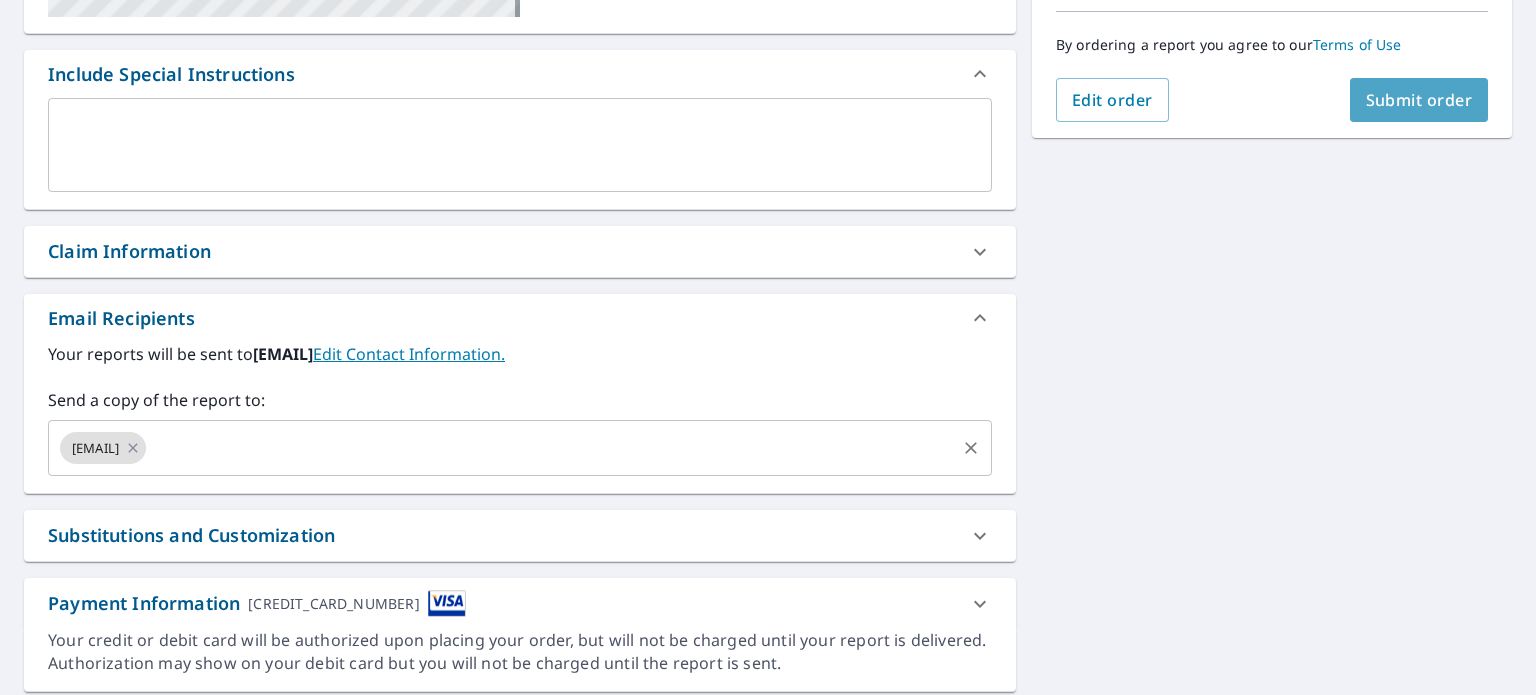 click on "Submit order" at bounding box center [1419, 100] 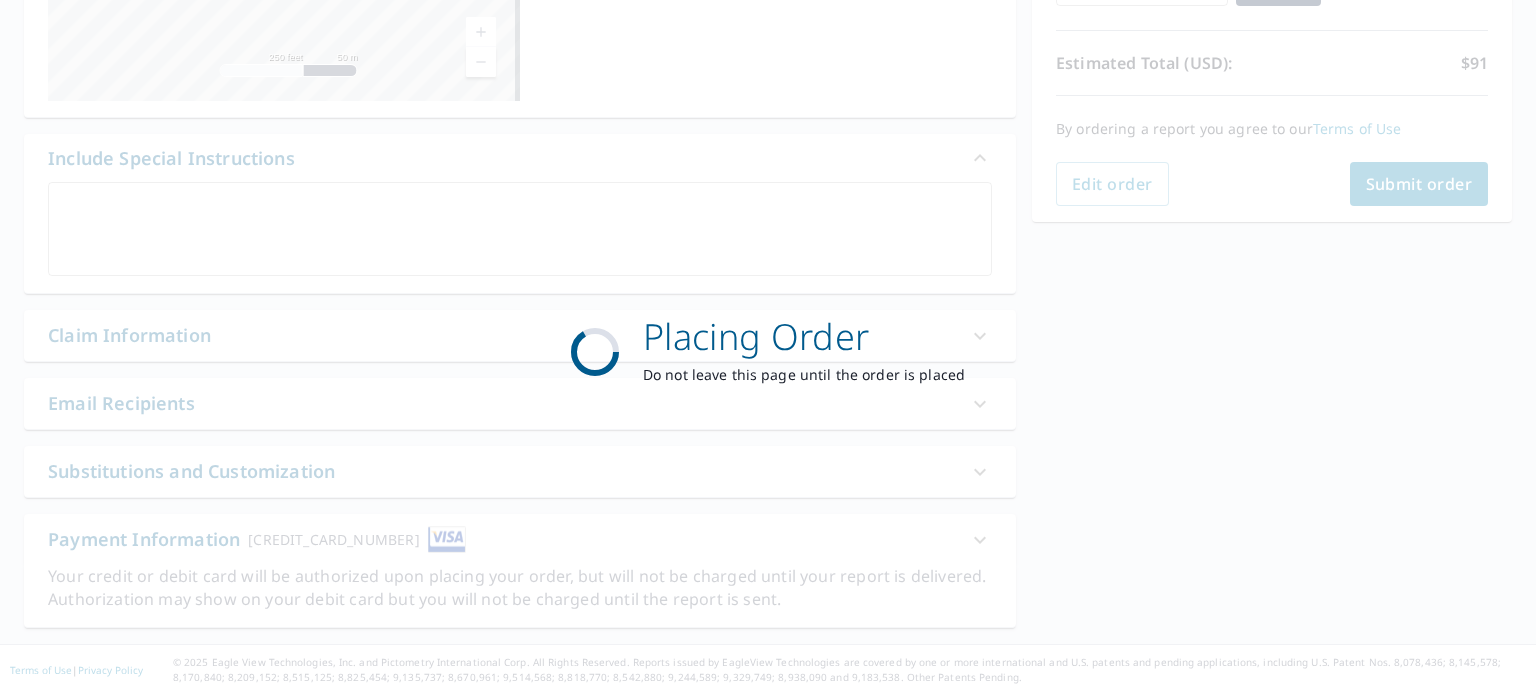 scroll, scrollTop: 414, scrollLeft: 0, axis: vertical 